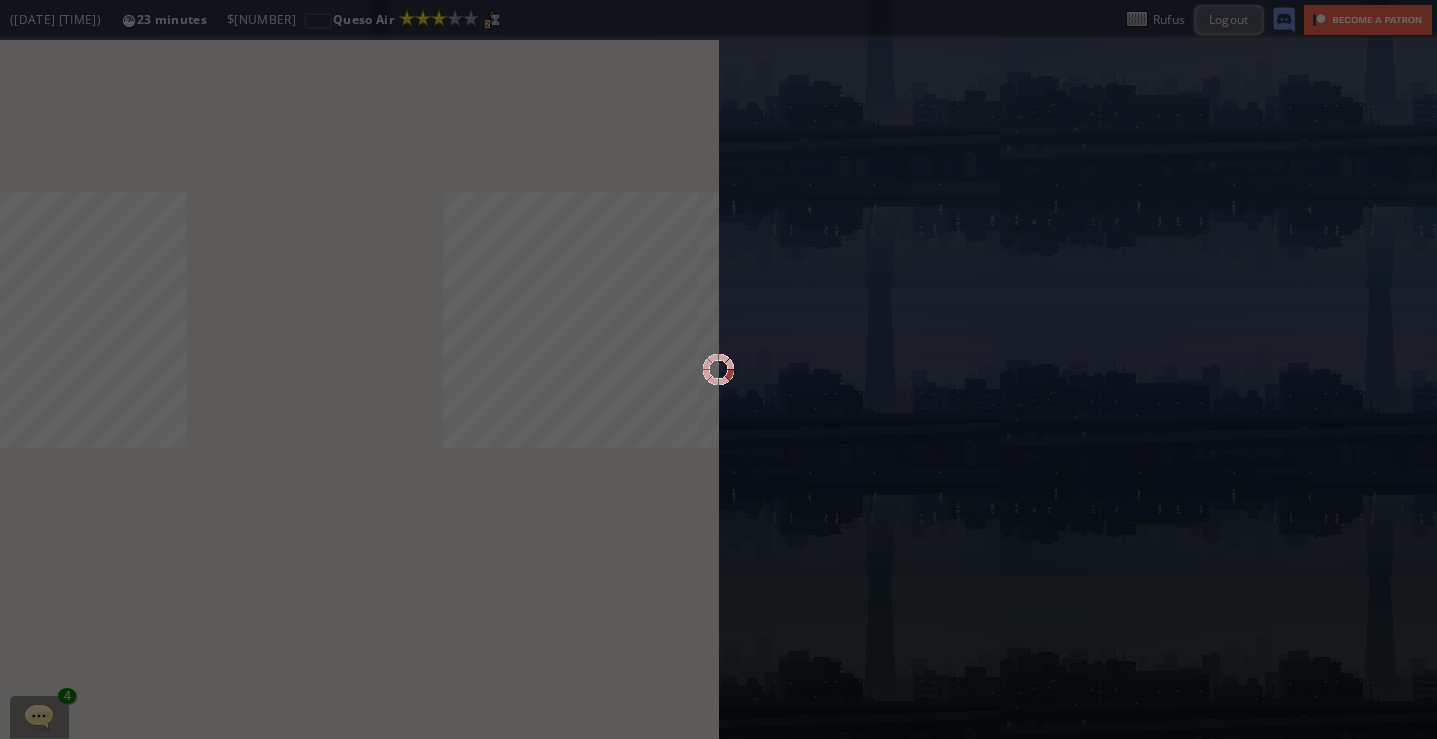 scroll, scrollTop: 0, scrollLeft: 0, axis: both 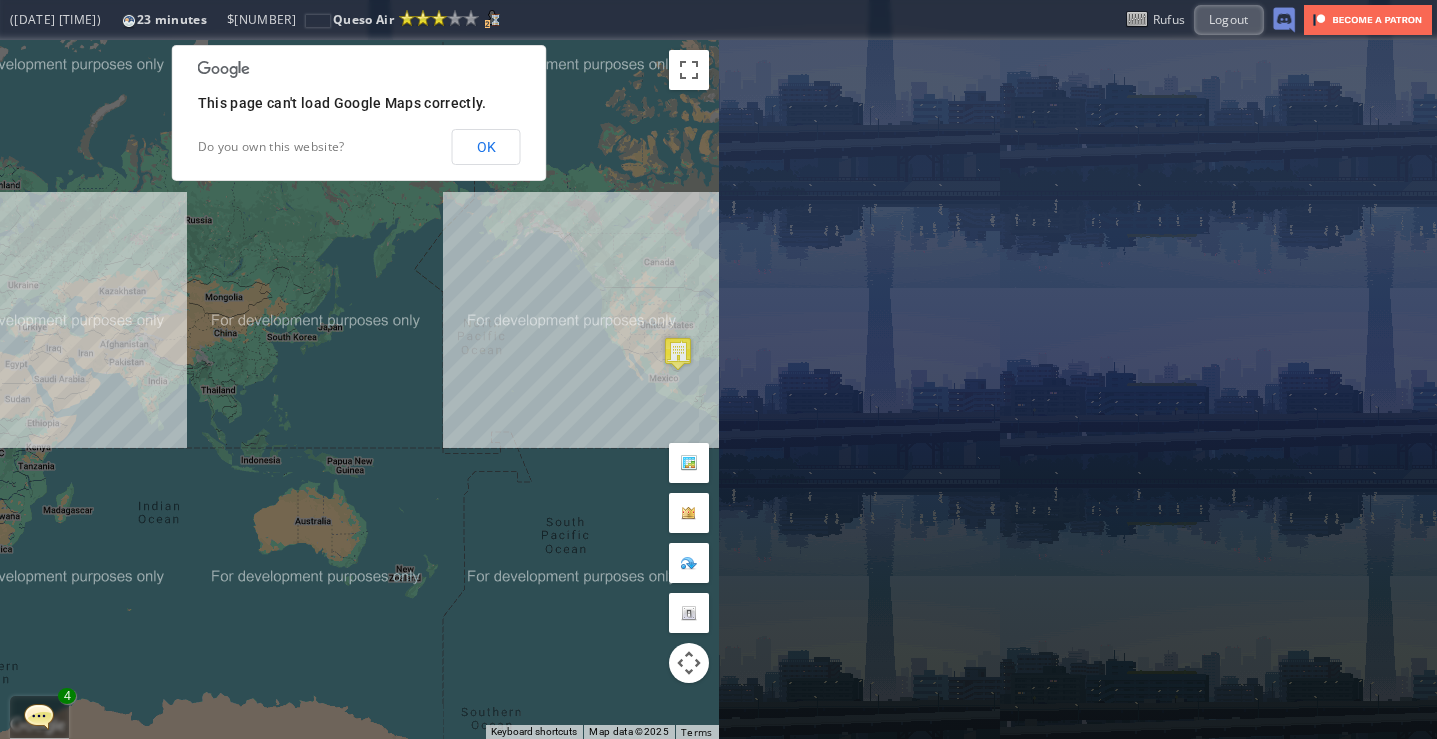 click at bounding box center [39, 716] 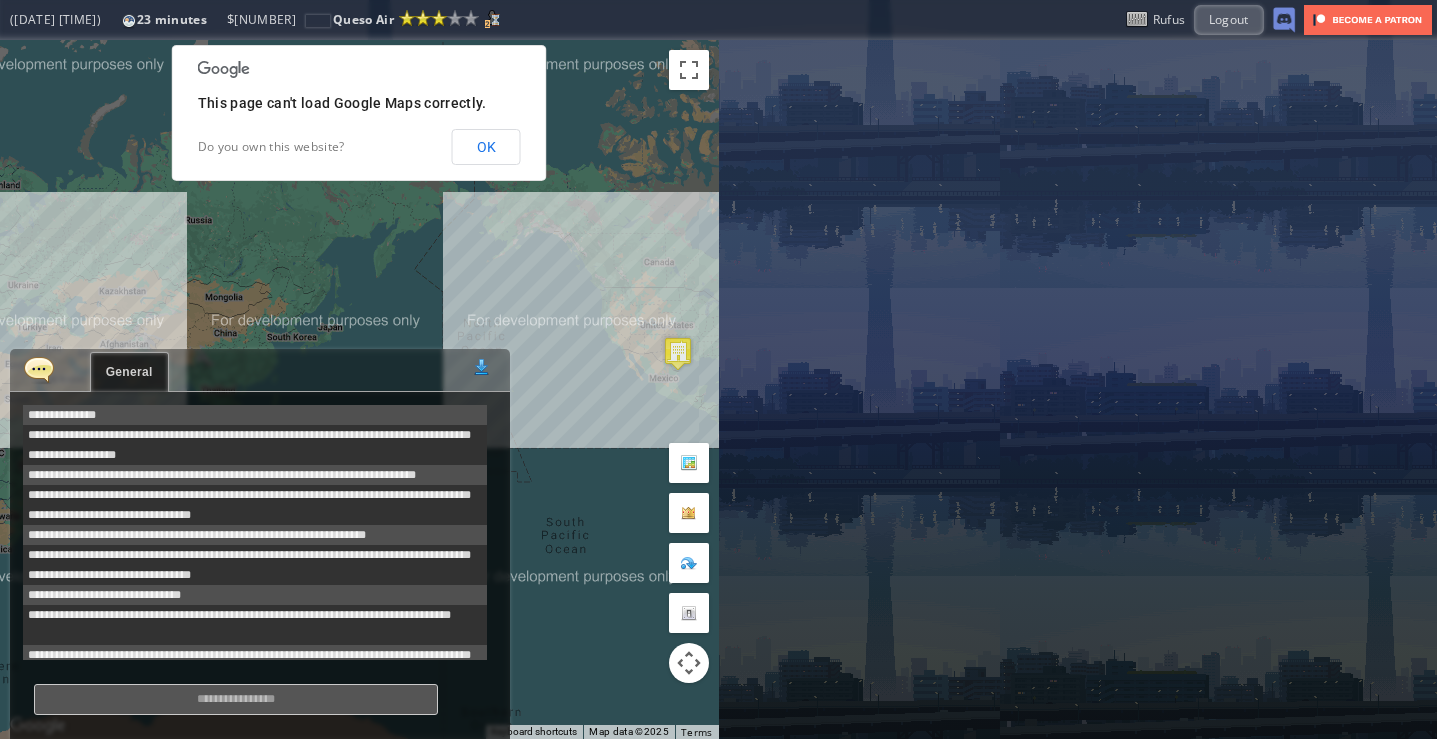 scroll, scrollTop: 518, scrollLeft: 0, axis: vertical 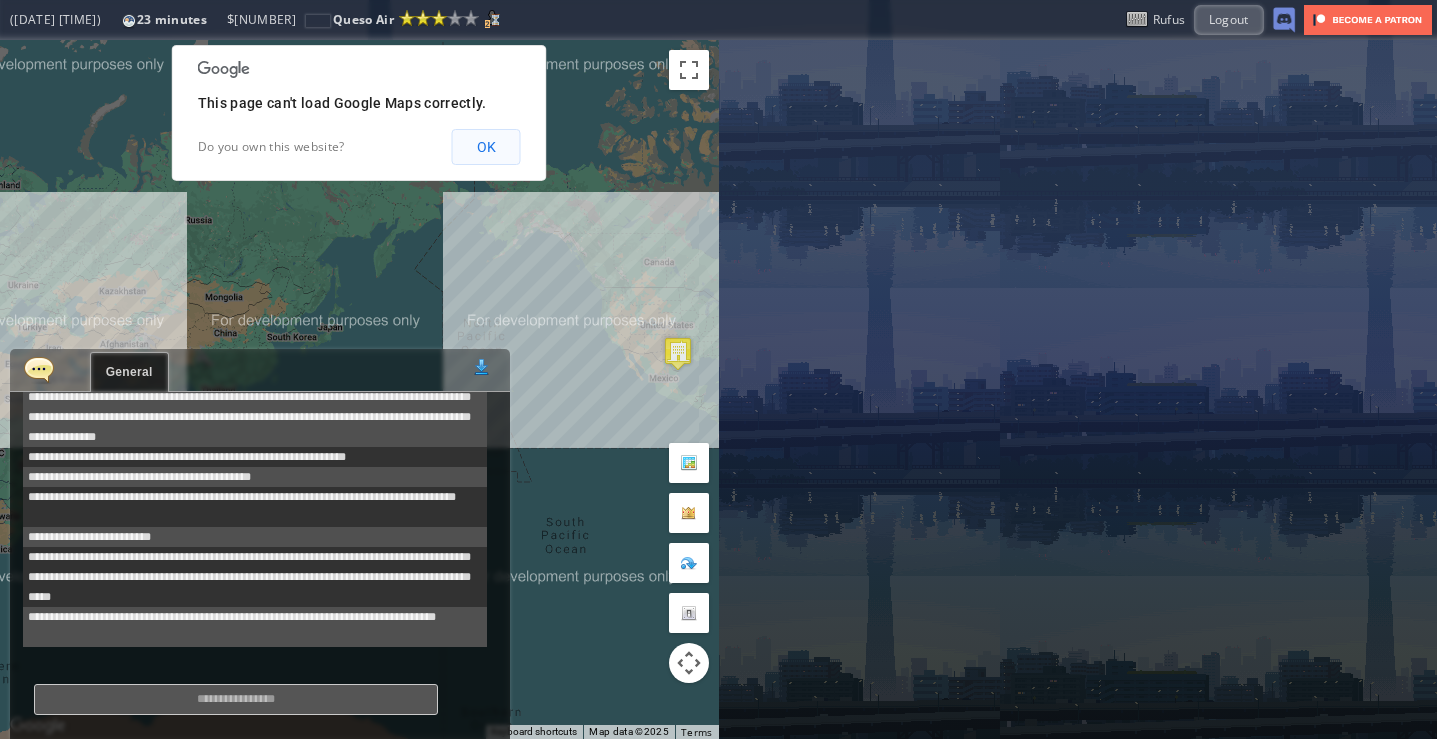 click on "OK" at bounding box center [486, 147] 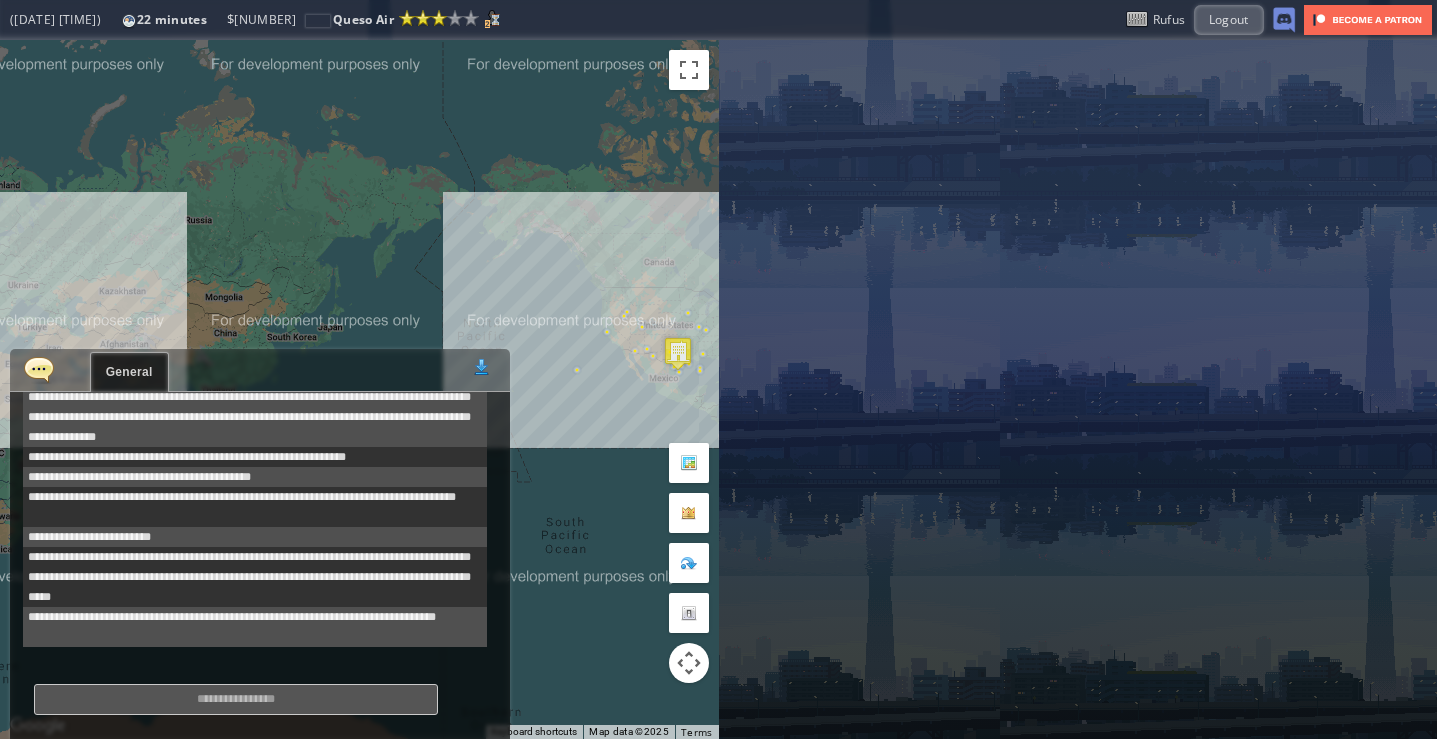 click at bounding box center [39, 369] 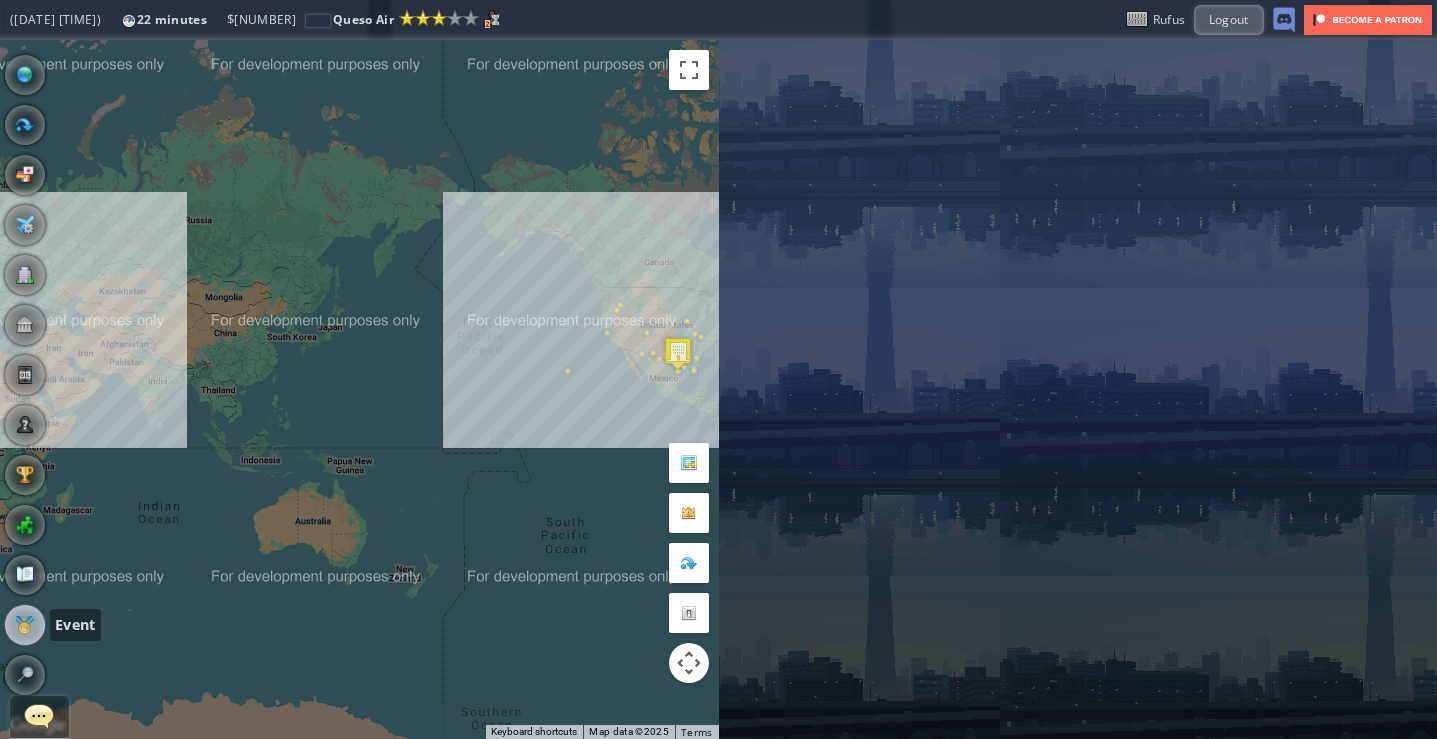 click at bounding box center [25, 625] 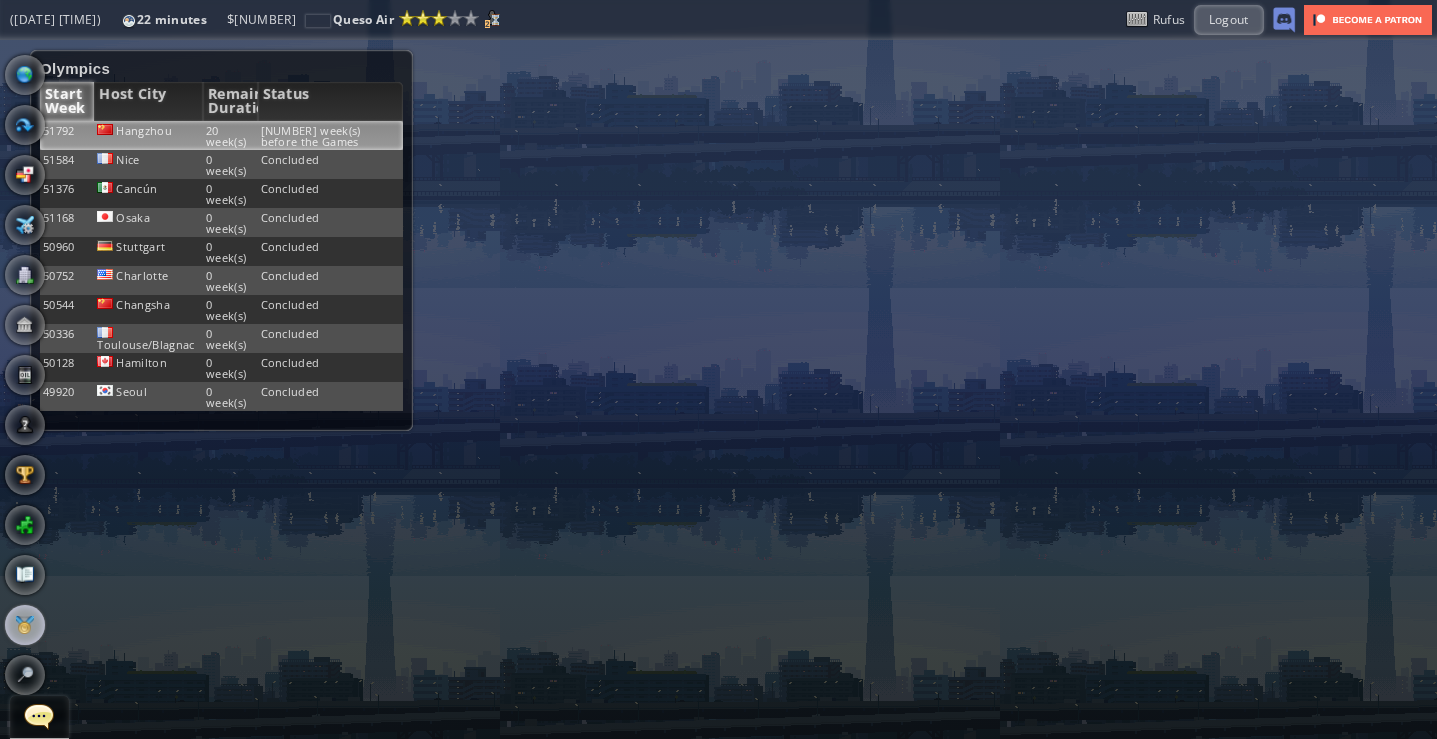 click on "[NUMBER] week(s) before the Games" at bounding box center [330, 135] 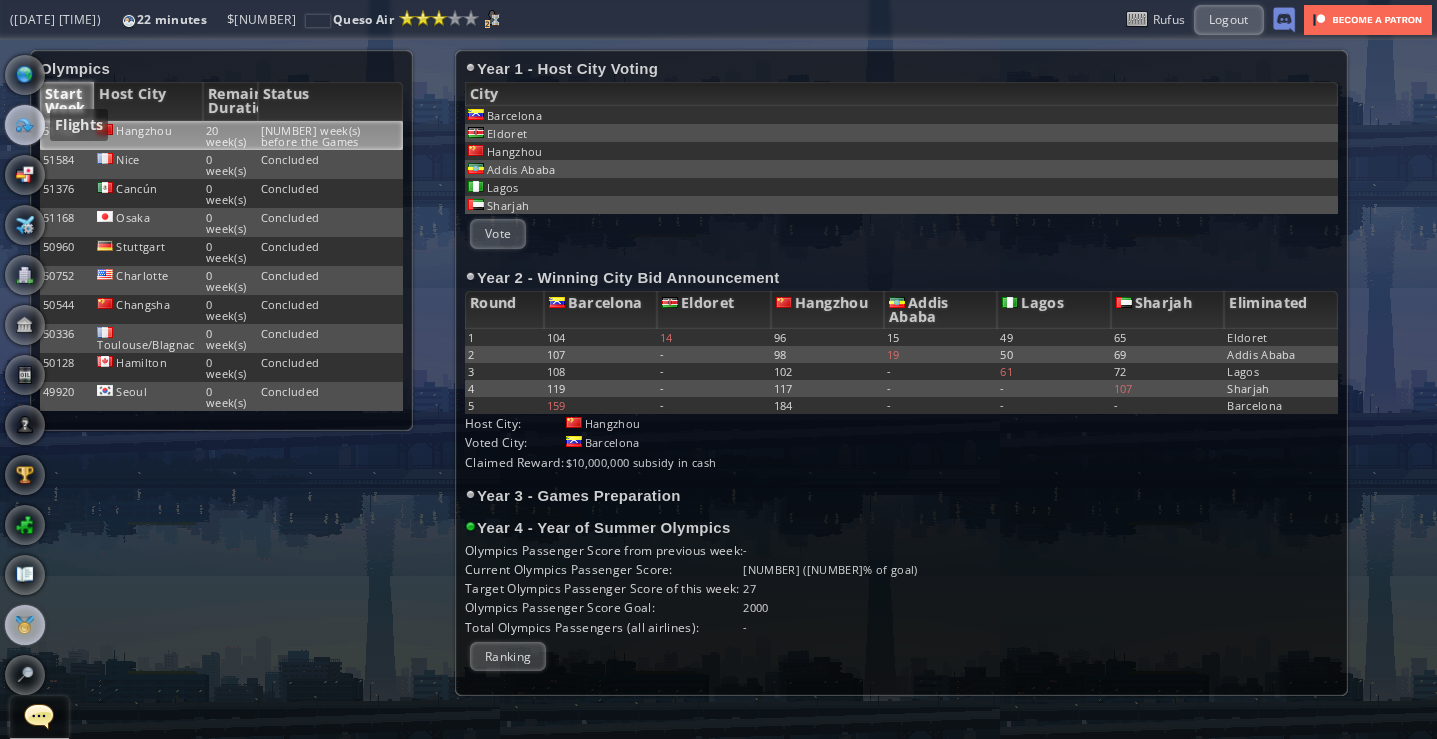 click at bounding box center (25, 125) 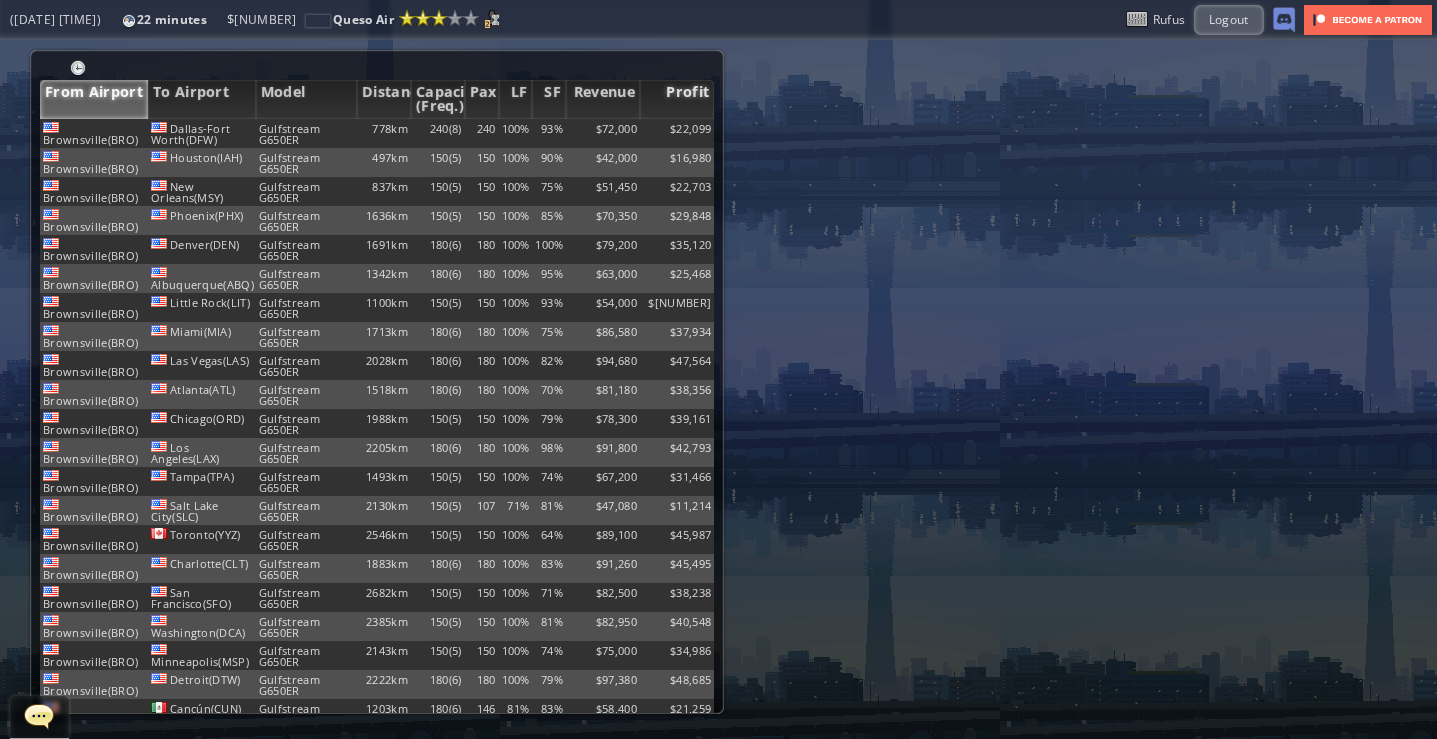 click on "Profit" at bounding box center (677, 99) 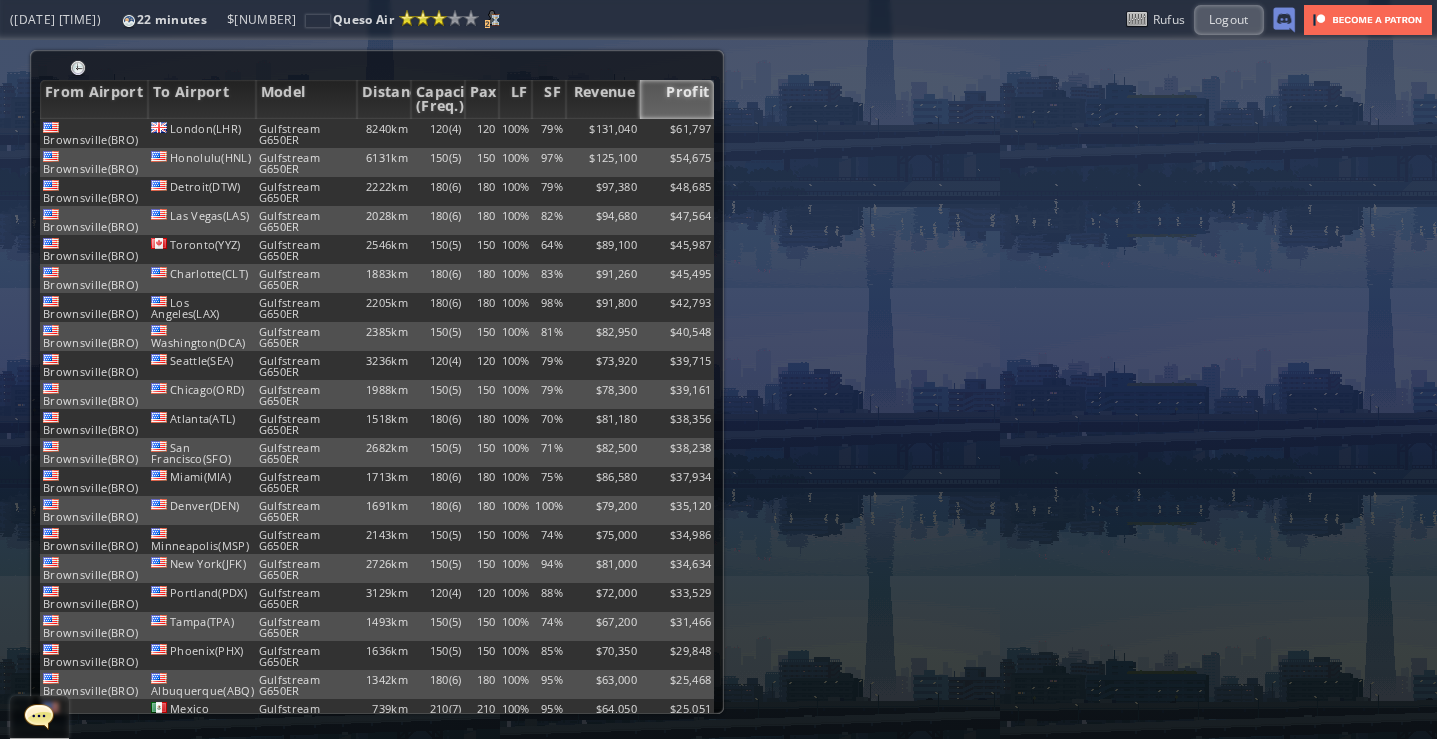 click on "Profit" at bounding box center (677, 99) 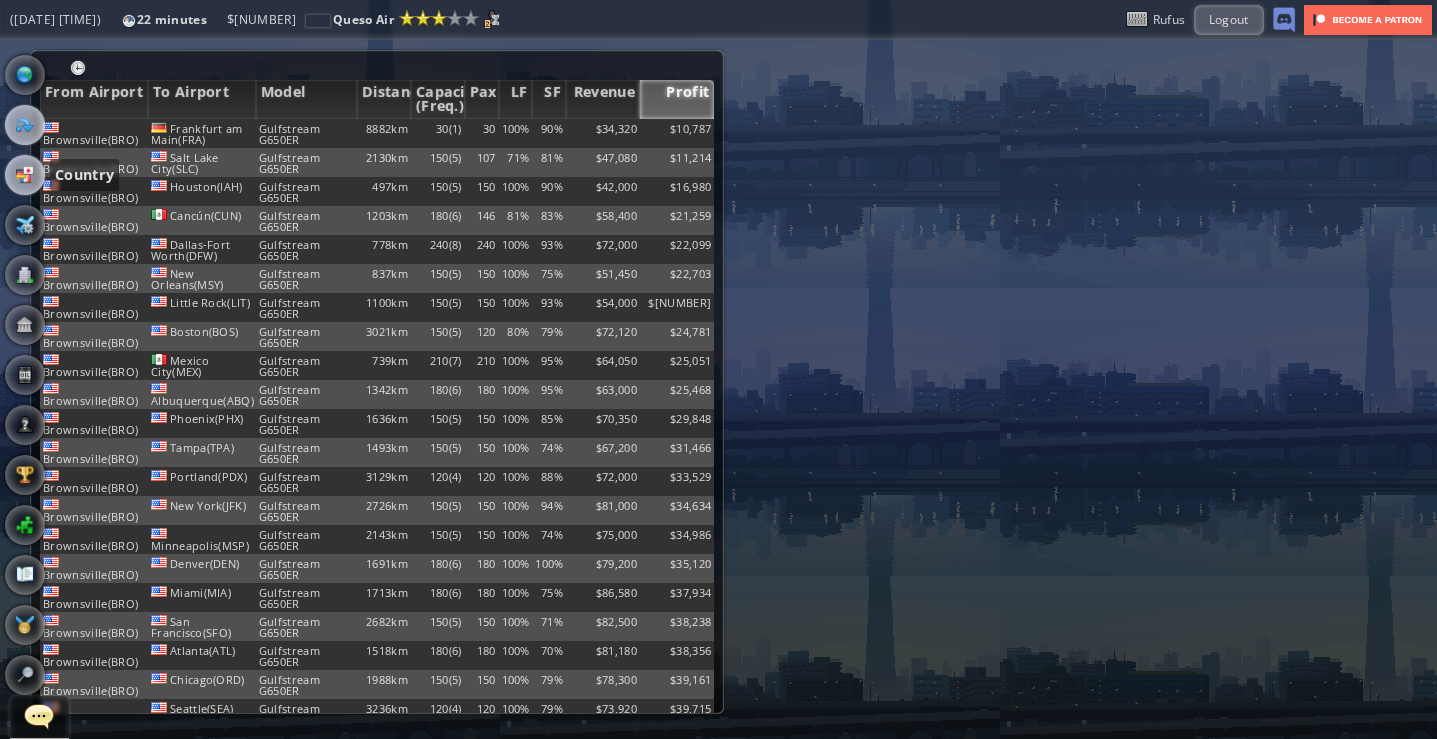 click at bounding box center [25, 175] 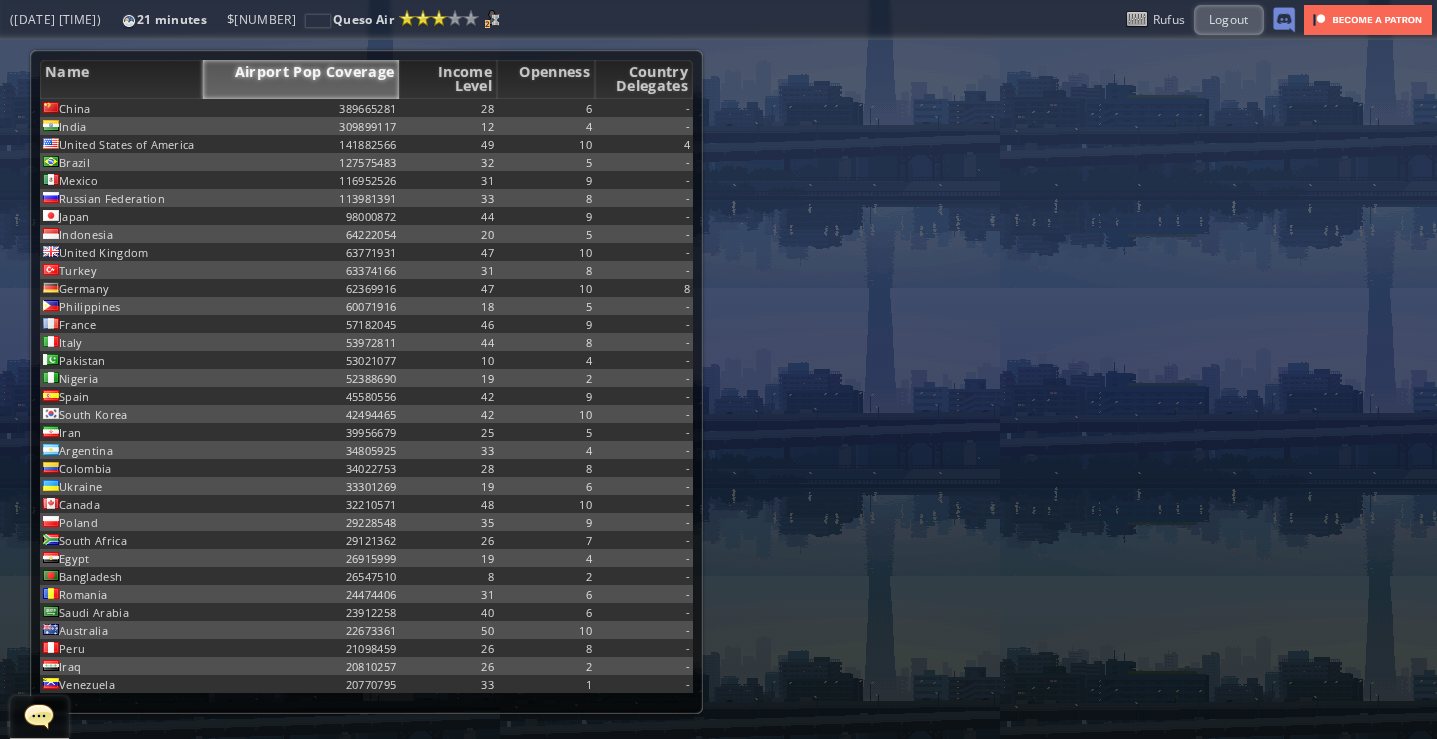 click on "Name
Airport Pop Coverage
Income Level
Openness
Country Delegates
[COUNTRY] [NUMBER] [NUMBER] [NUMBER] [NUMBER]  [COUNTRY] [NUMBER] [NUMBER] [NUMBER] -  [COUNTRY] [NUMBER] [NUMBER] [NUMBER] [NUMBER]  [COUNTRY] [NUMBER] [NUMBER] [NUMBER] -  [COUNTRY] [NUMBER] [NUMBER] [NUMBER] -  [COUNTRY] [NUMBER] [NUMBER] [NUMBER] -  [COUNTRY] [NUMBER] [NUMBER] [NUMBER] -  [COUNTRY] [NUMBER] [NUMBER] [NUMBER] -  [COUNTRY] [NUMBER] [NUMBER] [NUMBER] -  [COUNTRY] [NUMBER] [NUMBER] [NUMBER] -  [COUNTRY] [NUMBER] [NUMBER] [NUMBER] -  [COUNTRY] [NUMBER] [NUMBER] [NUMBER] -  [COUNTRY] [NUMBER] [NUMBER] [NUMBER] -  [COUNTRY] [NUMBER] [NUMBER] [NUMBER] -  [COUNTRY] [NUMBER] [NUMBER] [NUMBER] -  [COUNTRY] [NUMBER] [NUMBER] [NUMBER] -  [COUNTRY] [NUMBER] [NUMBER] [NUMBER] -  [COUNTRY] [NUMBER] [NUMBER] [NUMBER] -  [COUNTRY] [NUMBER] [NUMBER] [NUMBER] -  [COUNTRY] [NUMBER] [NUMBER] [NUMBER] -  [COUNTRY] [NUMBER] [NUMBER] [NUMBER] -  [COUNTRY] [NUMBER] [NUMBER] [NUMBER] -  [COUNTRY] [NUMBER] [NUMBER] [NUMBER] -  [COUNTRY] [NUMBER] [NUMBER]" at bounding box center (374, 389) 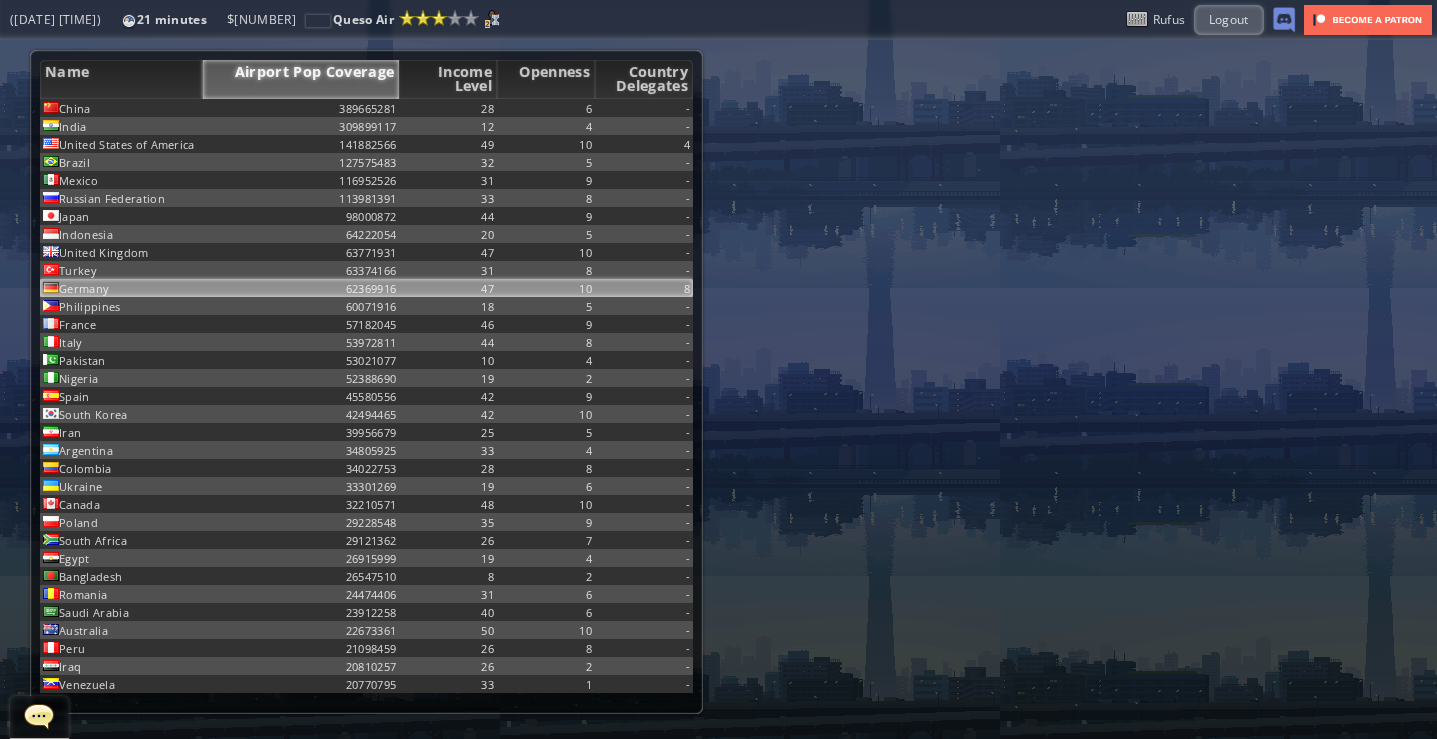 click on "Germany" at bounding box center (121, 108) 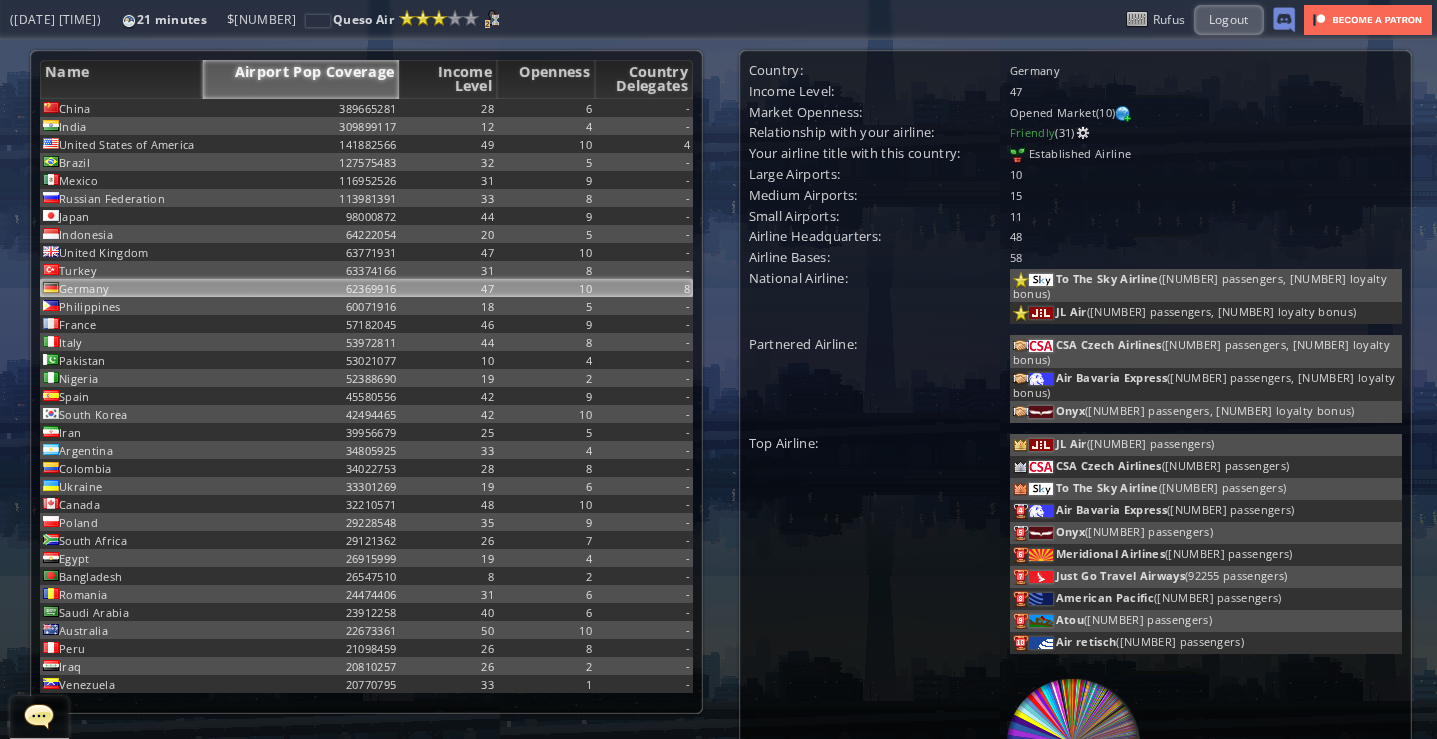 click on "Friendly (31)" at bounding box center [1042, 132] 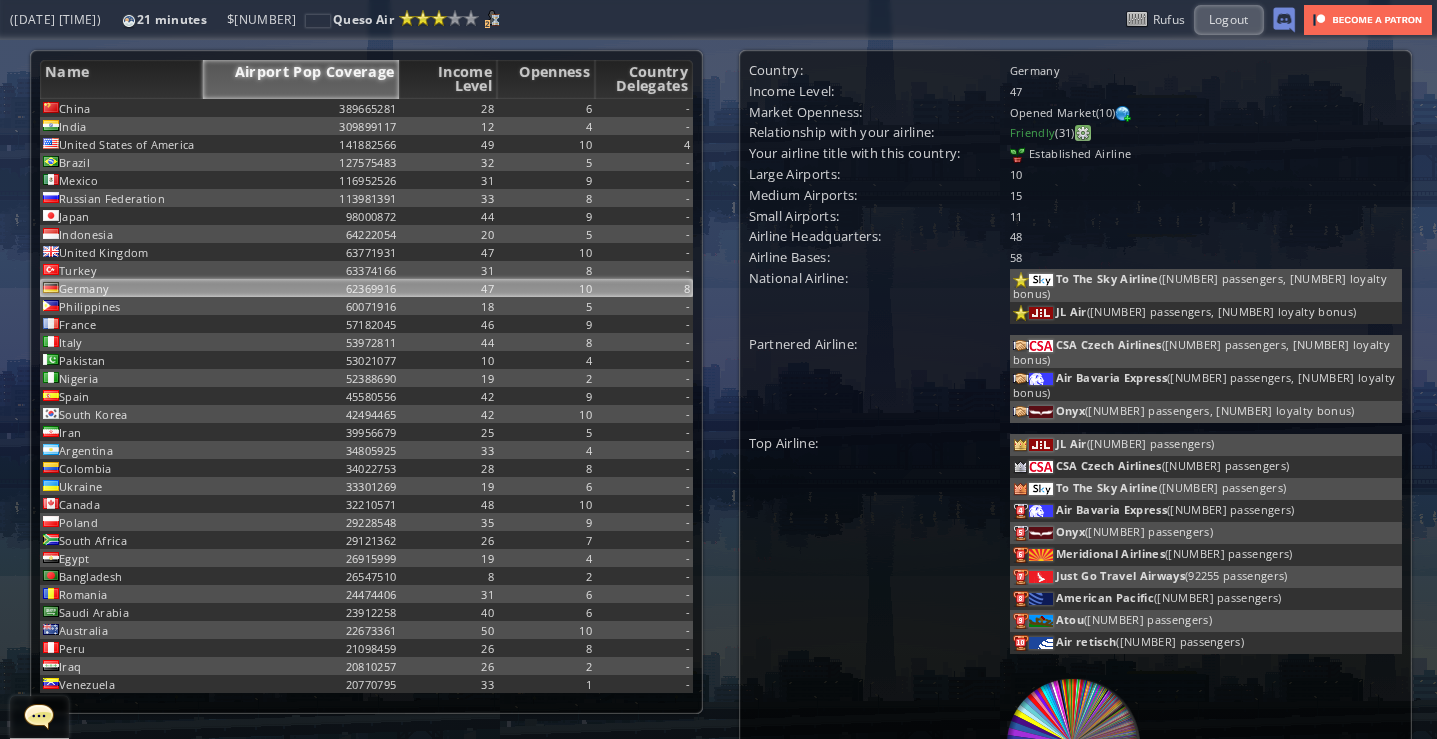 click at bounding box center [1083, 133] 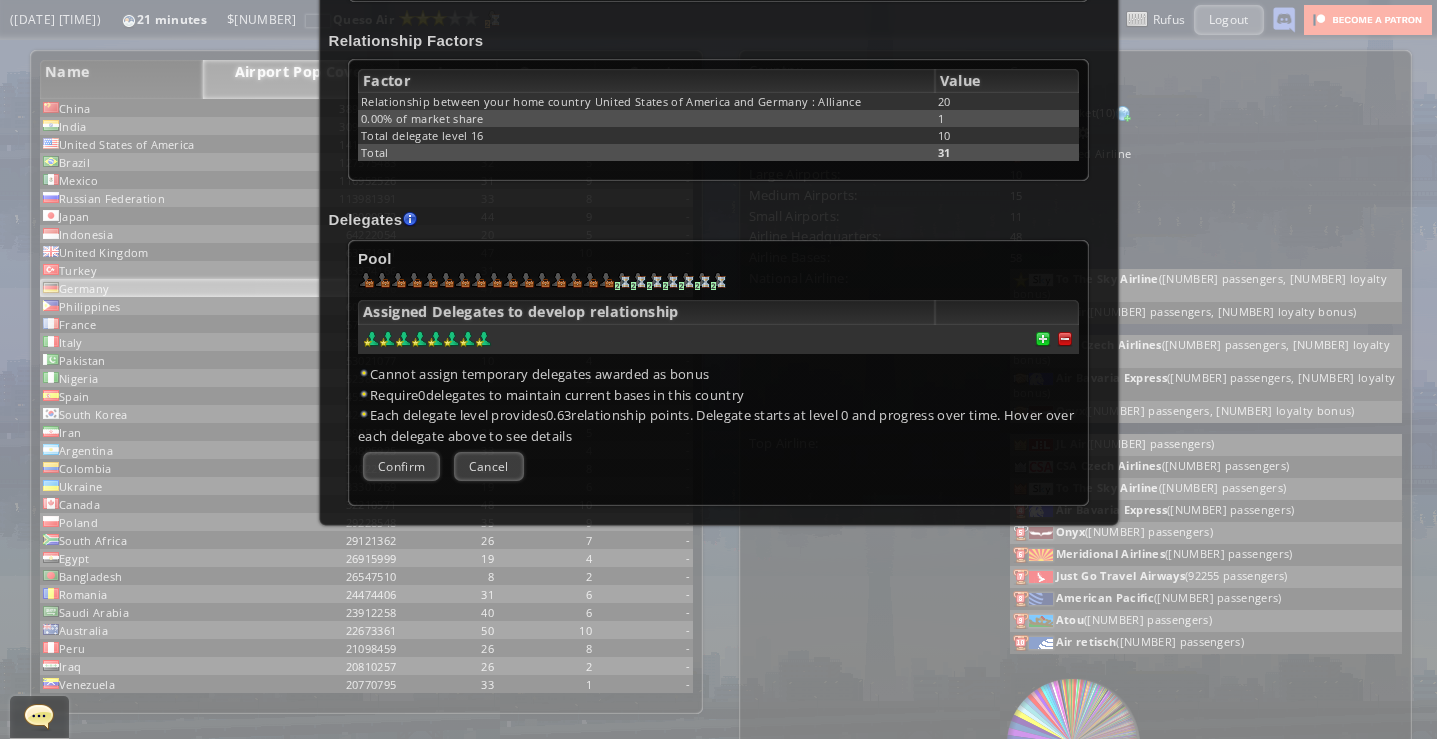 scroll, scrollTop: 220, scrollLeft: 0, axis: vertical 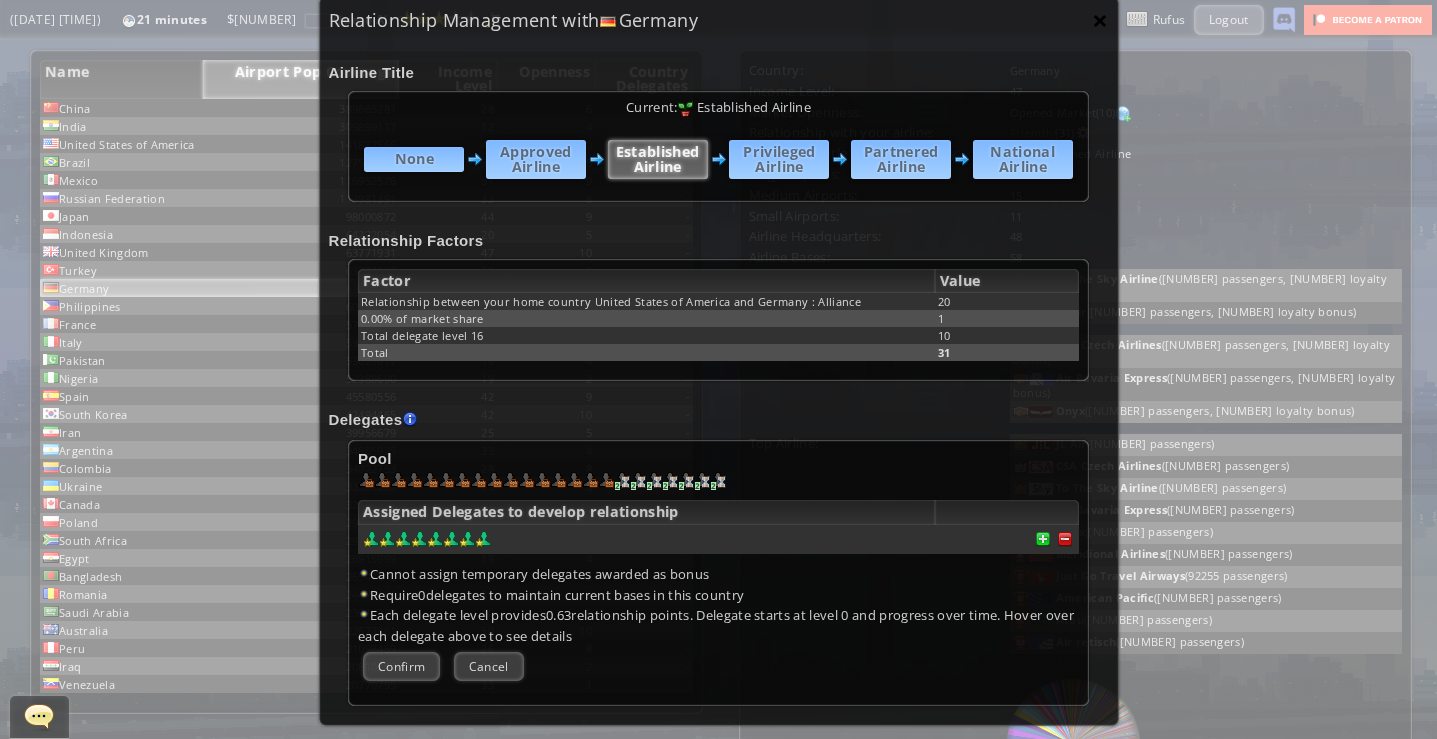 click on "×" at bounding box center [1100, 20] 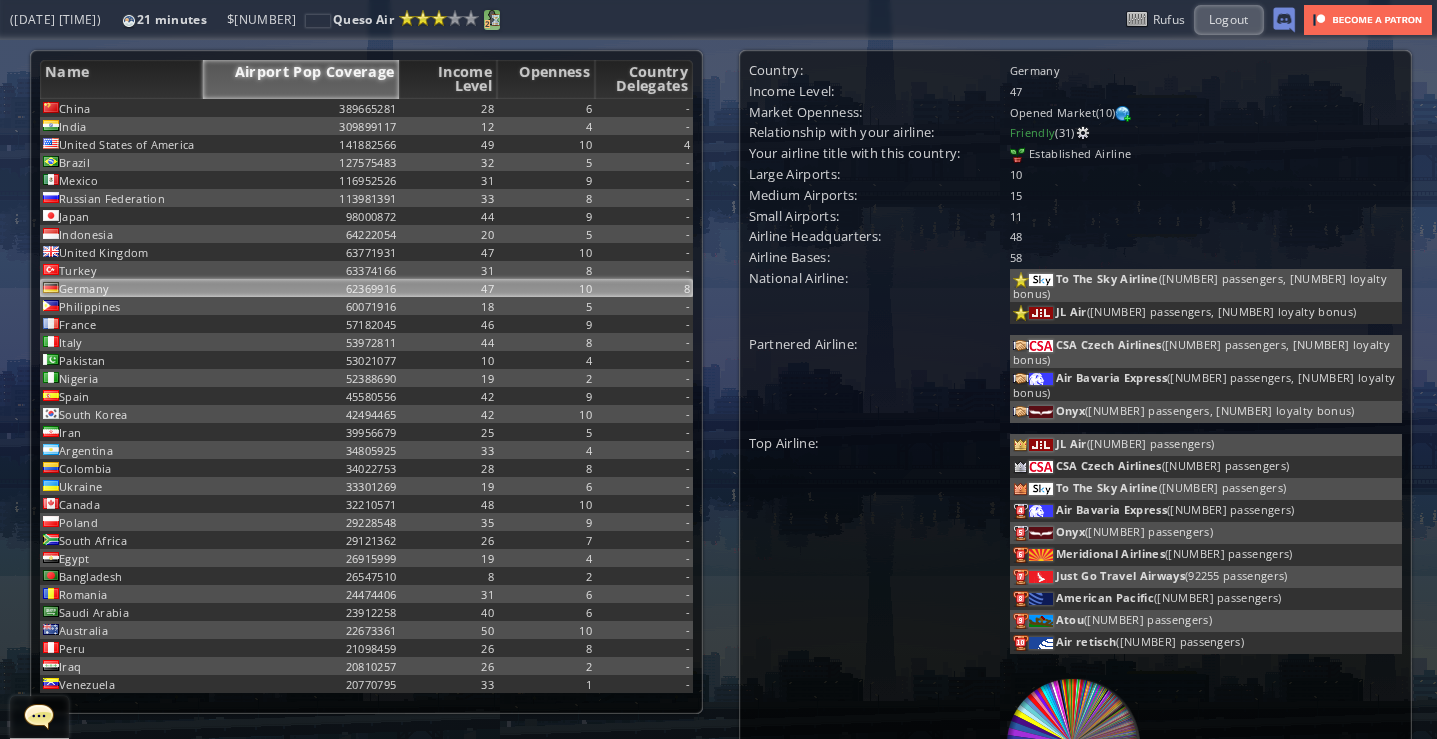 click at bounding box center [492, 18] 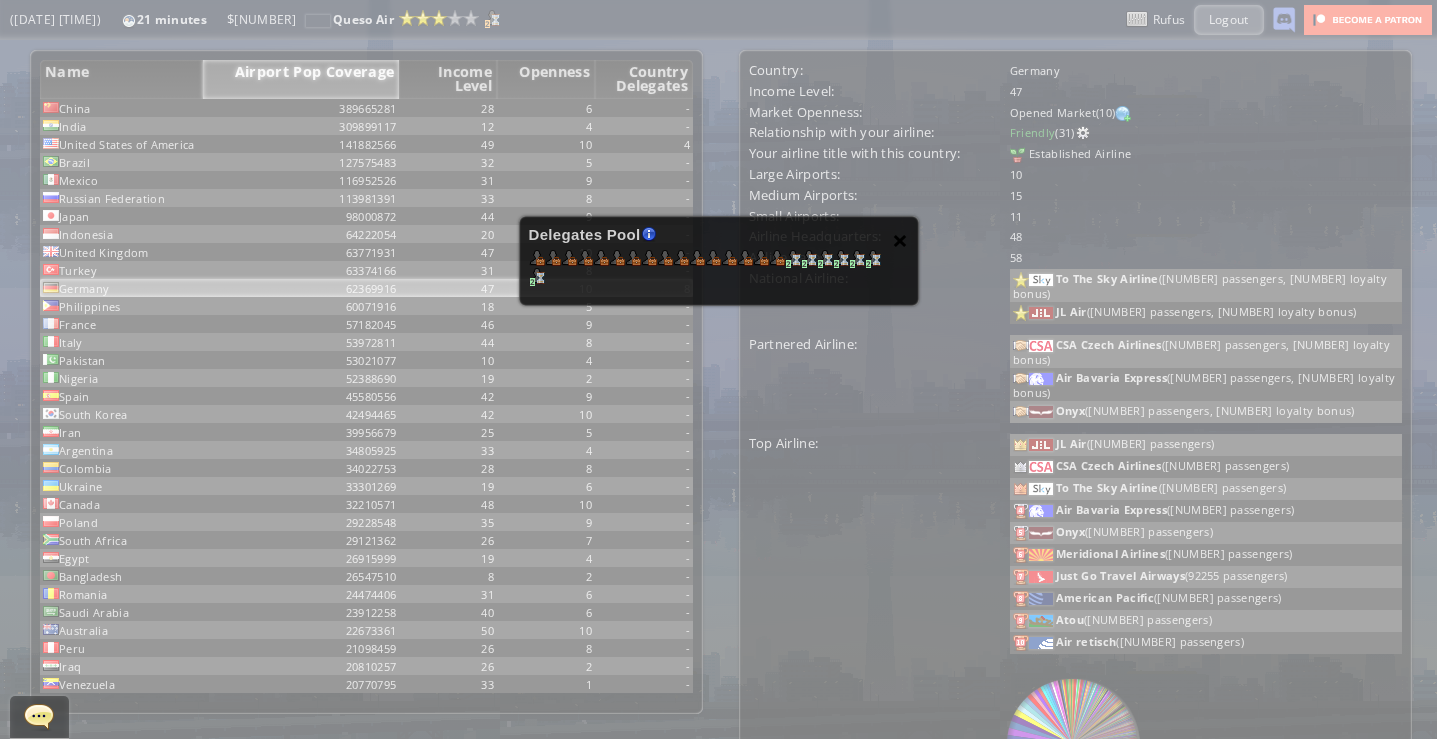 click on "×" at bounding box center [900, 240] 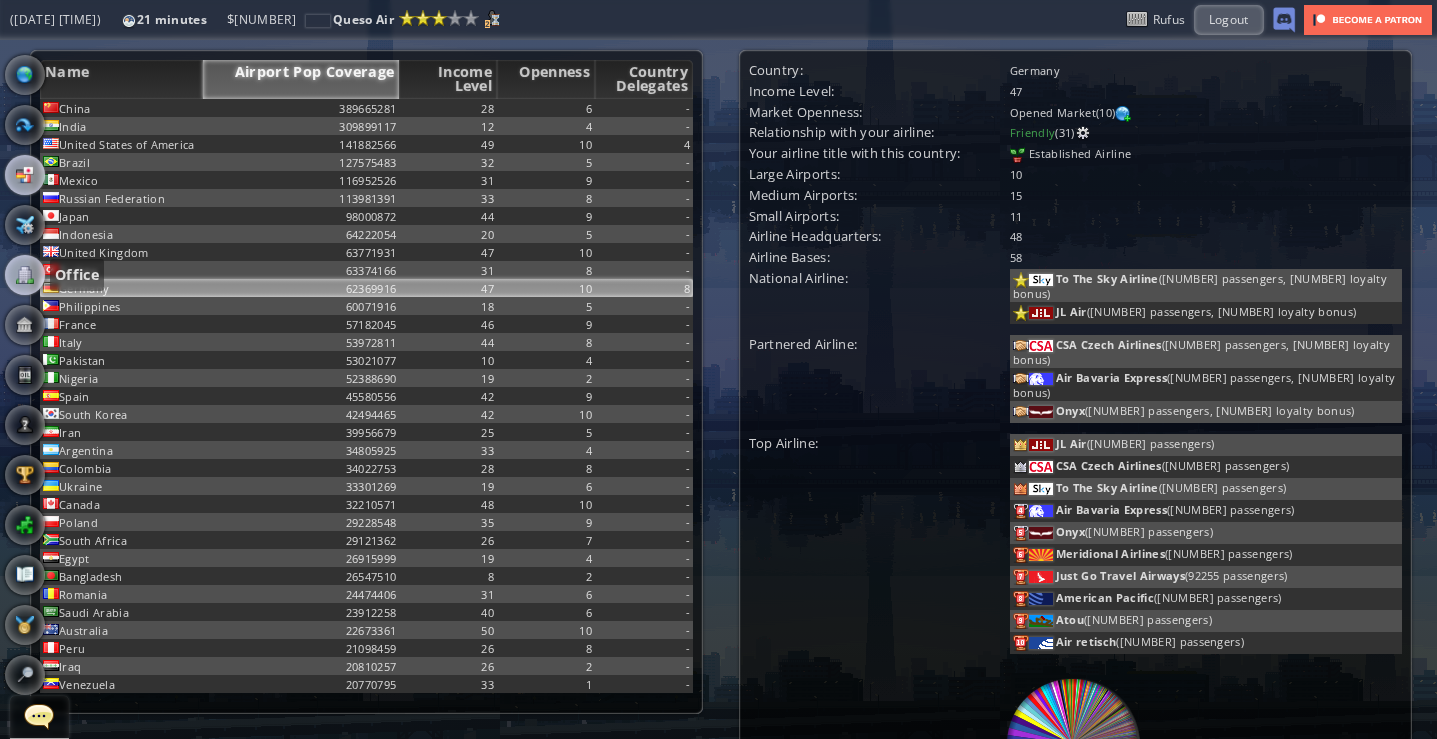 click at bounding box center [25, 275] 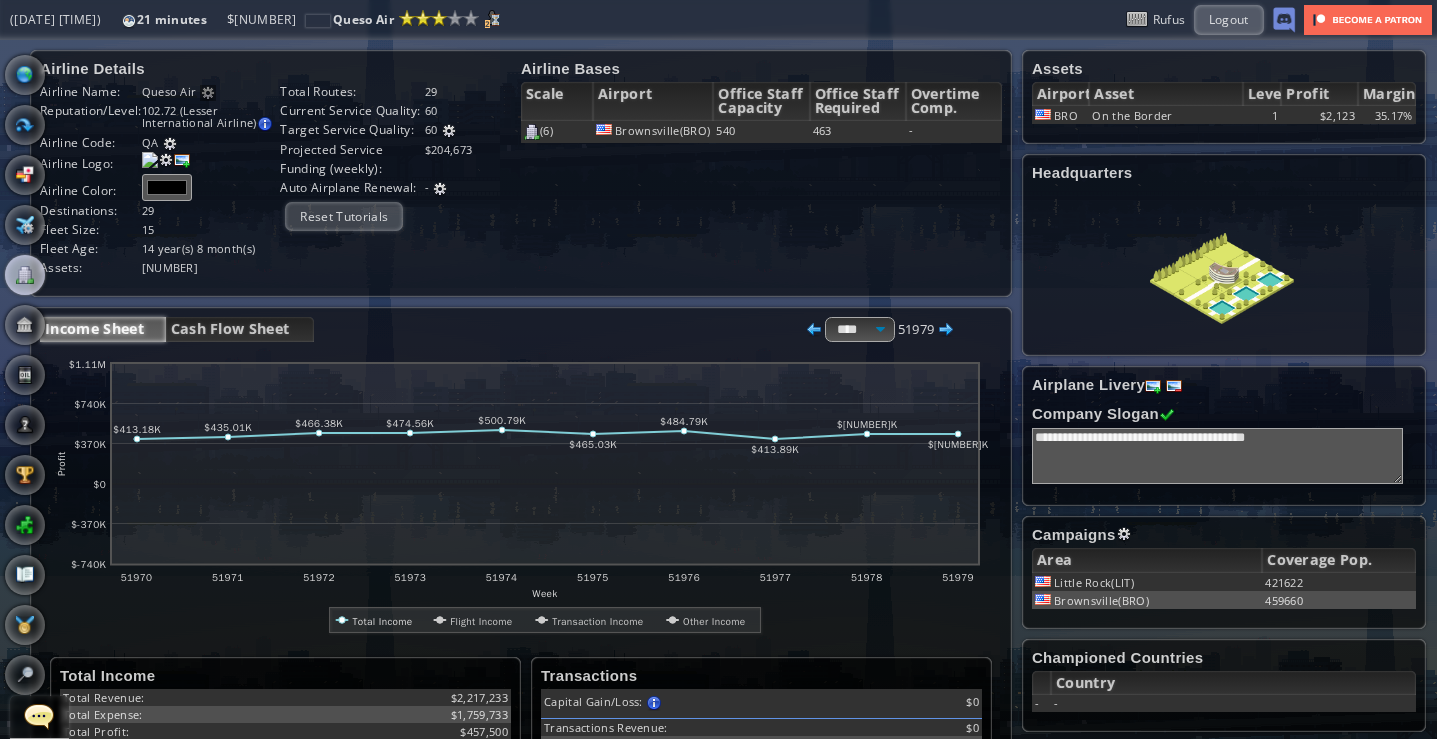 scroll, scrollTop: 100, scrollLeft: 0, axis: vertical 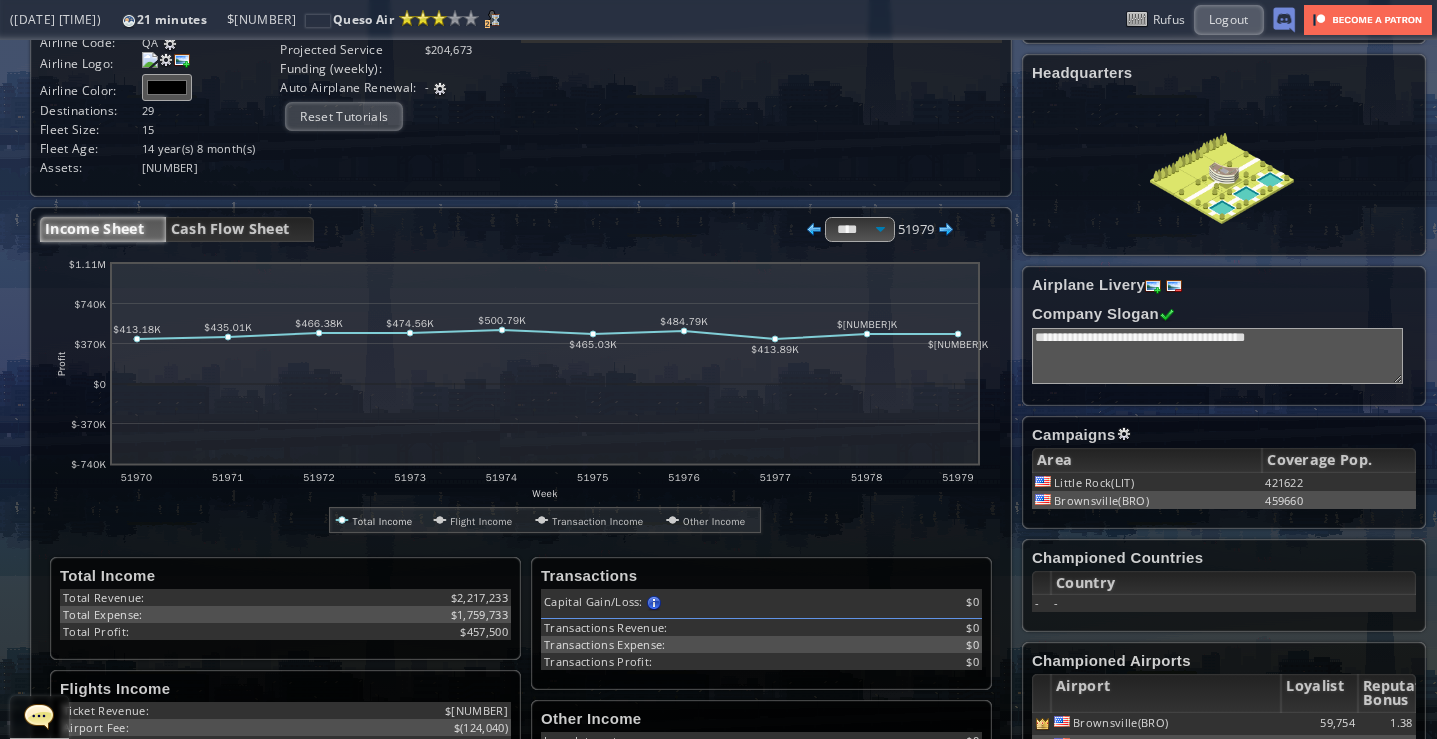 click at bounding box center [1124, 434] 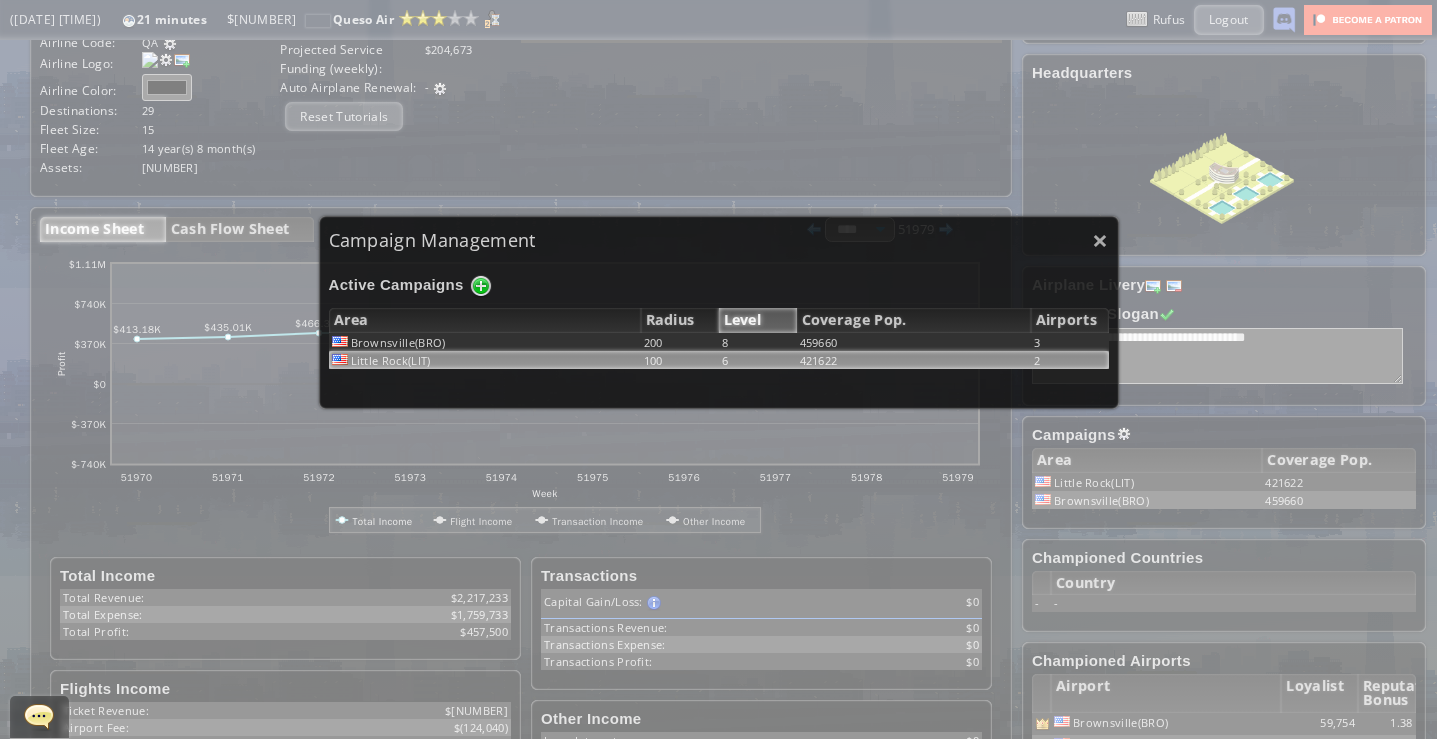 click on "Little Rock(LIT)" at bounding box center [485, 342] 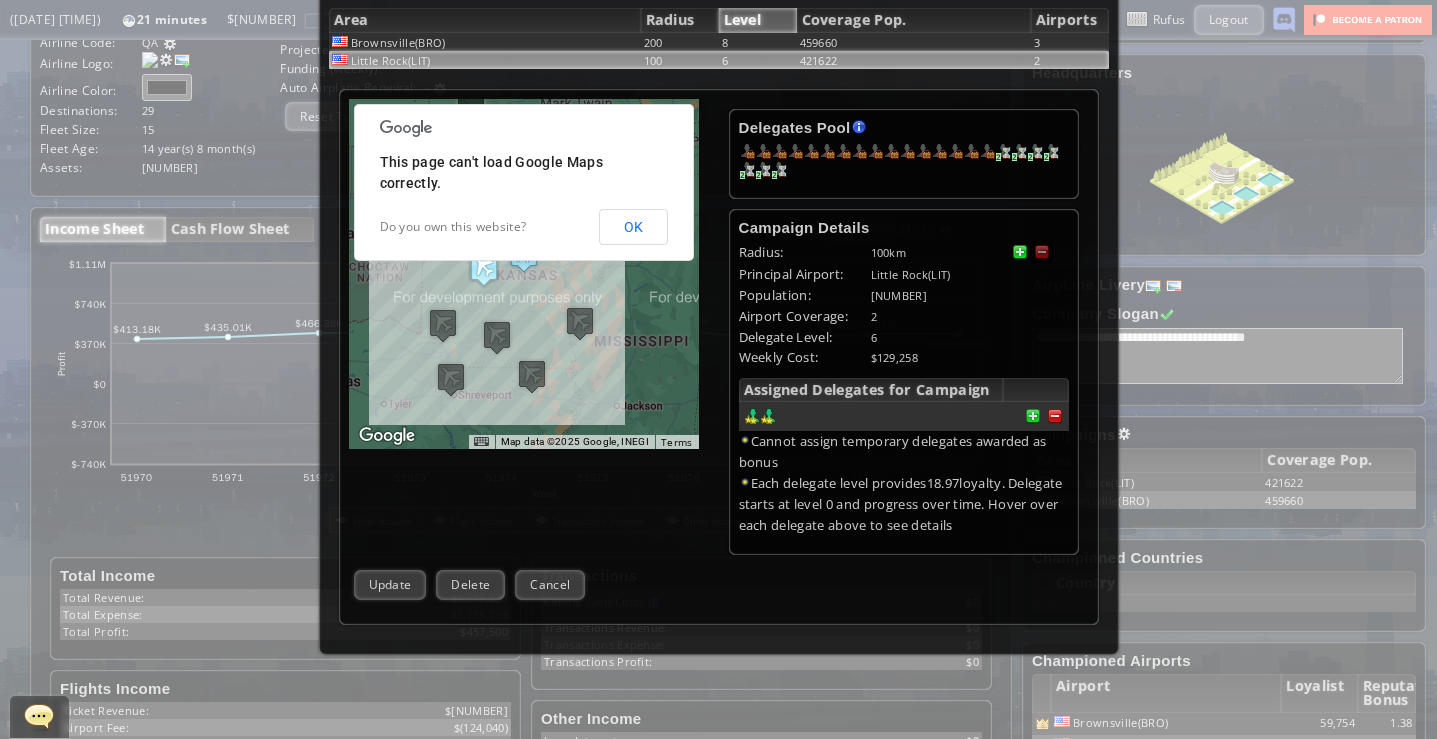 scroll, scrollTop: 0, scrollLeft: 0, axis: both 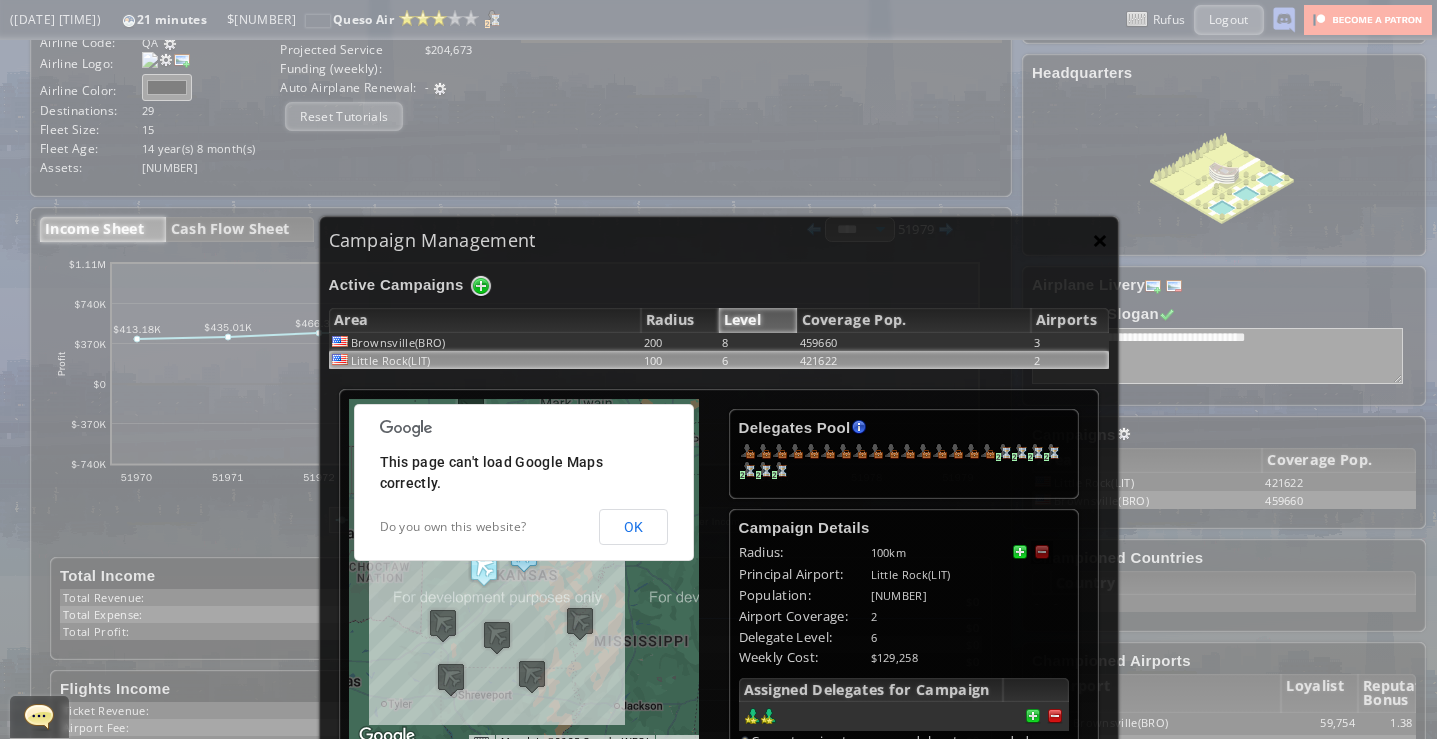 click on "×" at bounding box center (1100, 240) 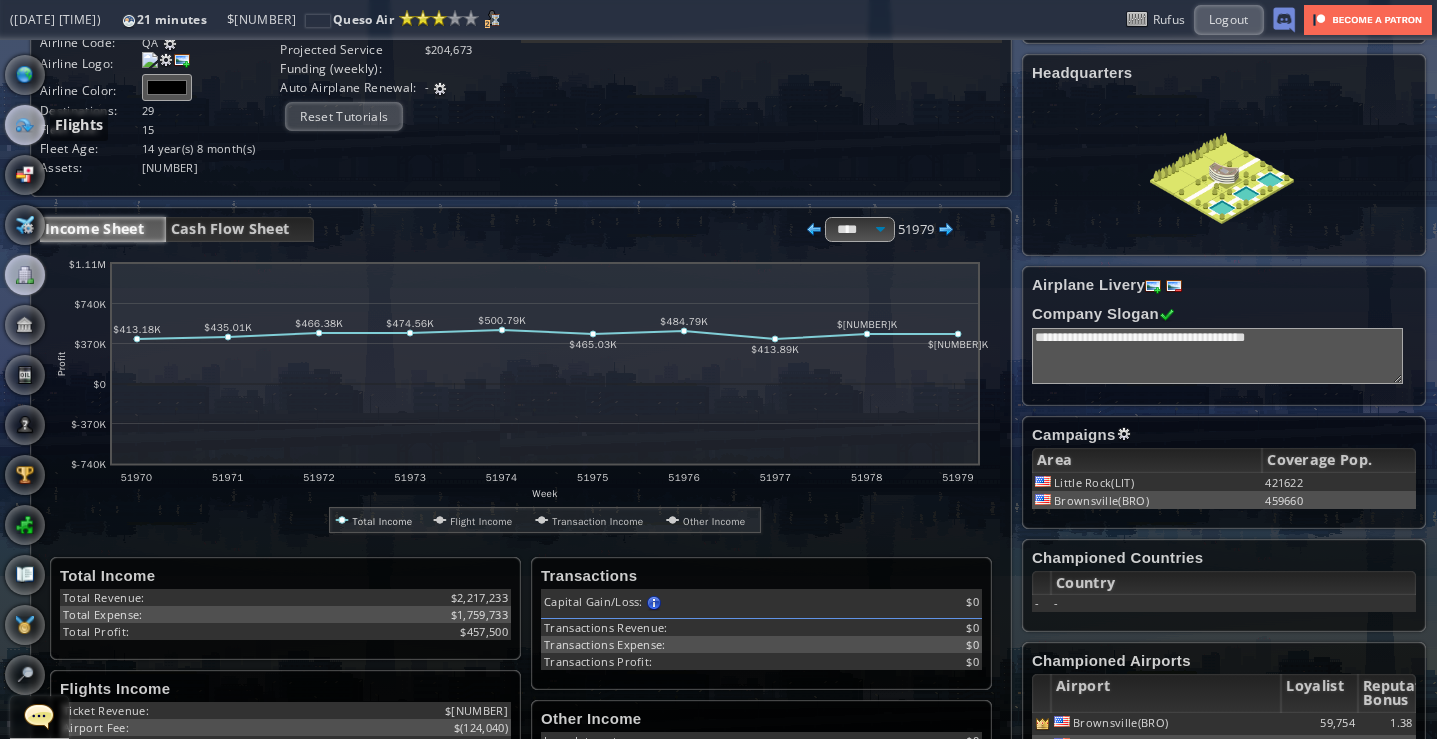 click at bounding box center (25, 125) 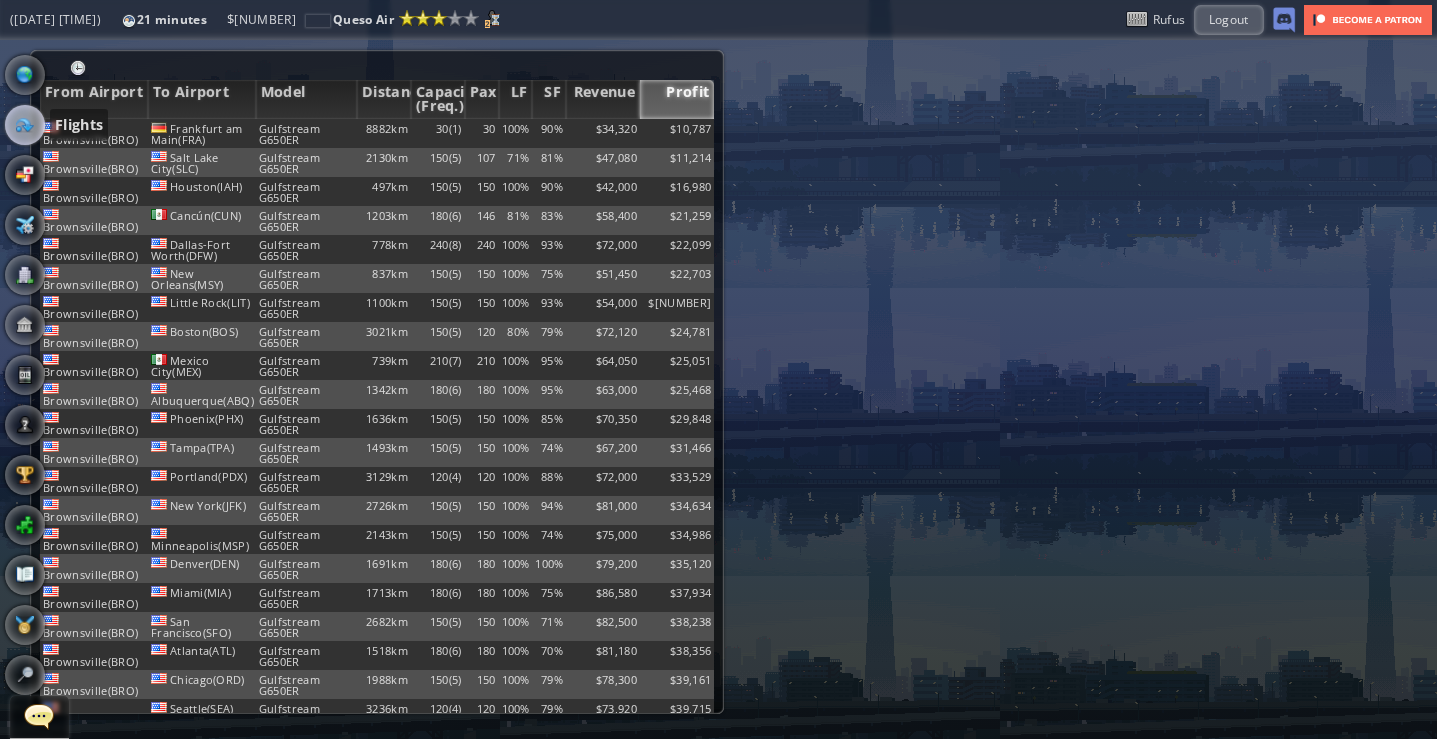 scroll, scrollTop: 0, scrollLeft: 0, axis: both 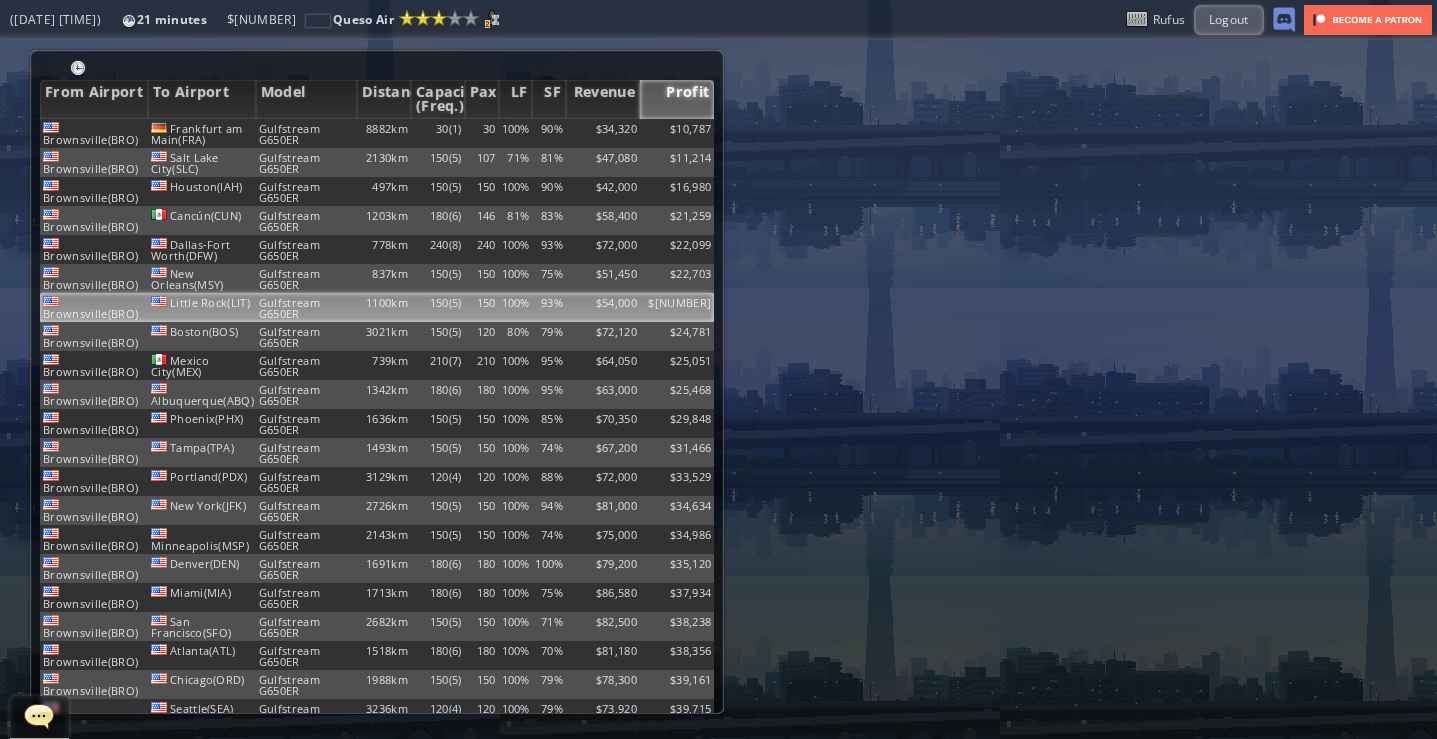 click on "150(5)" at bounding box center (438, 133) 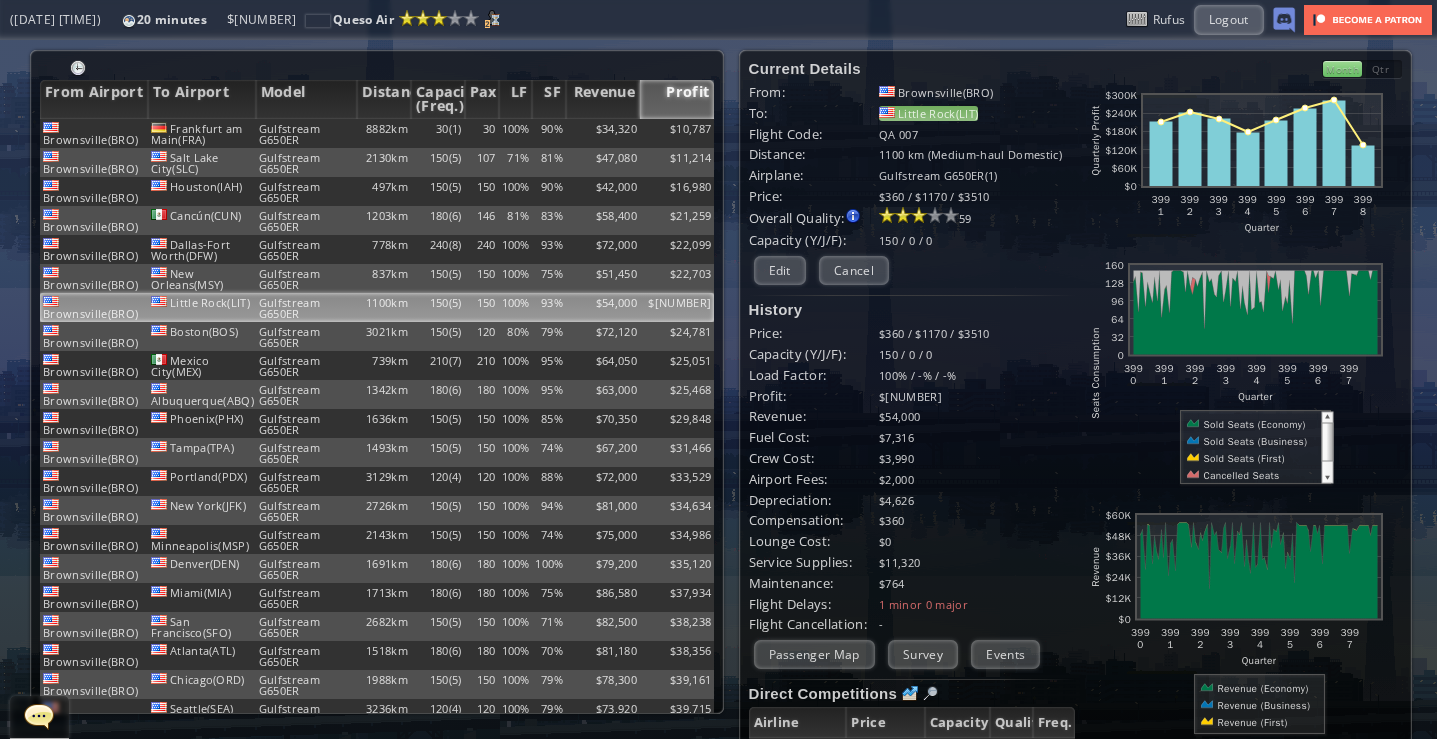 click on "Little Rock(LIT)" at bounding box center (928, 113) 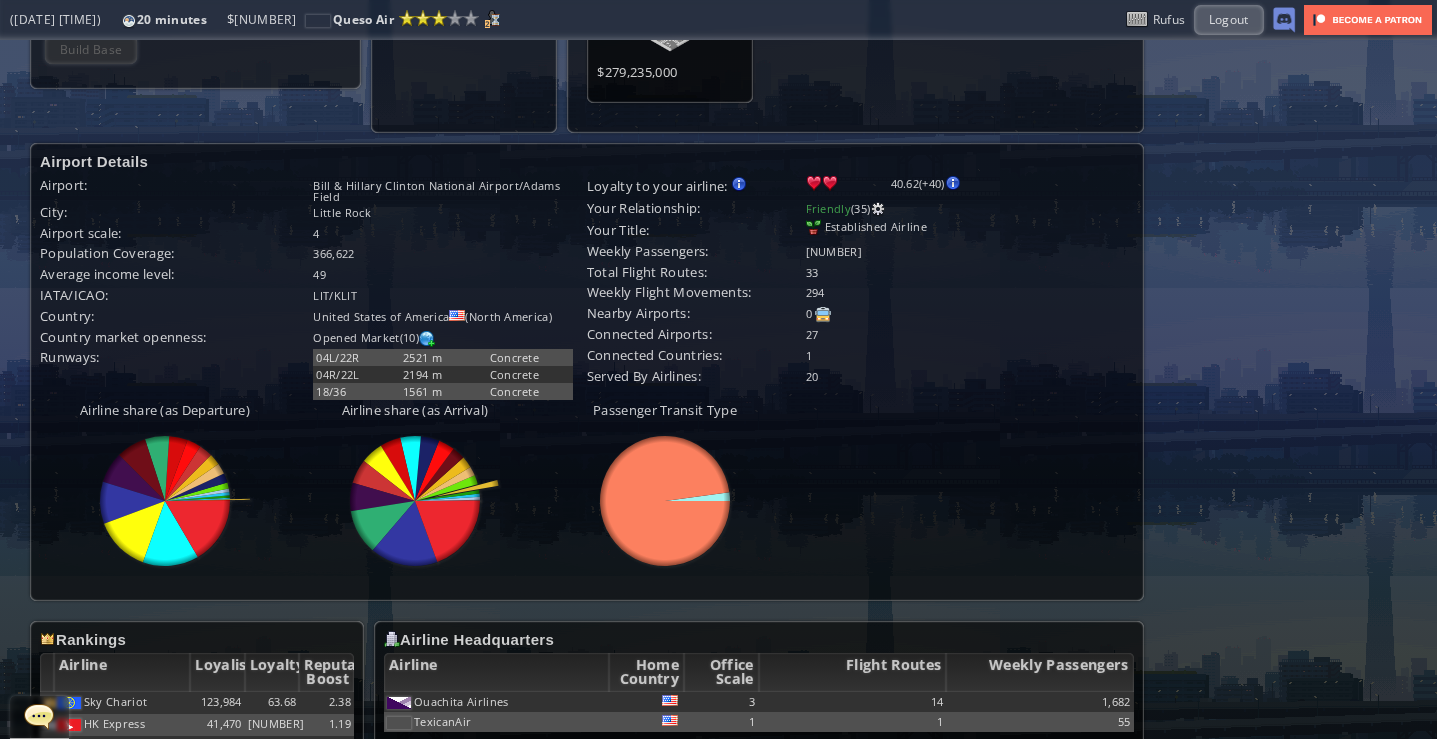 scroll, scrollTop: 628, scrollLeft: 0, axis: vertical 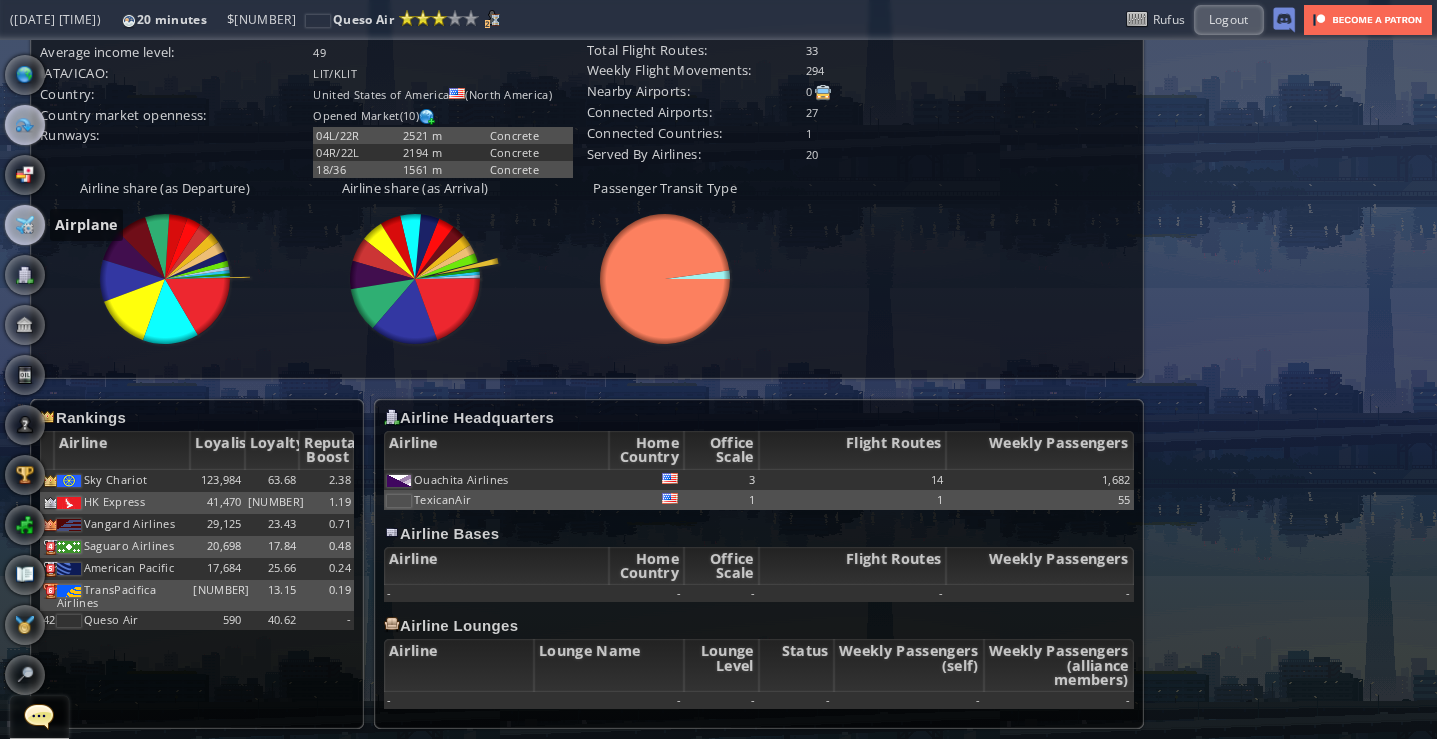 click at bounding box center [25, 225] 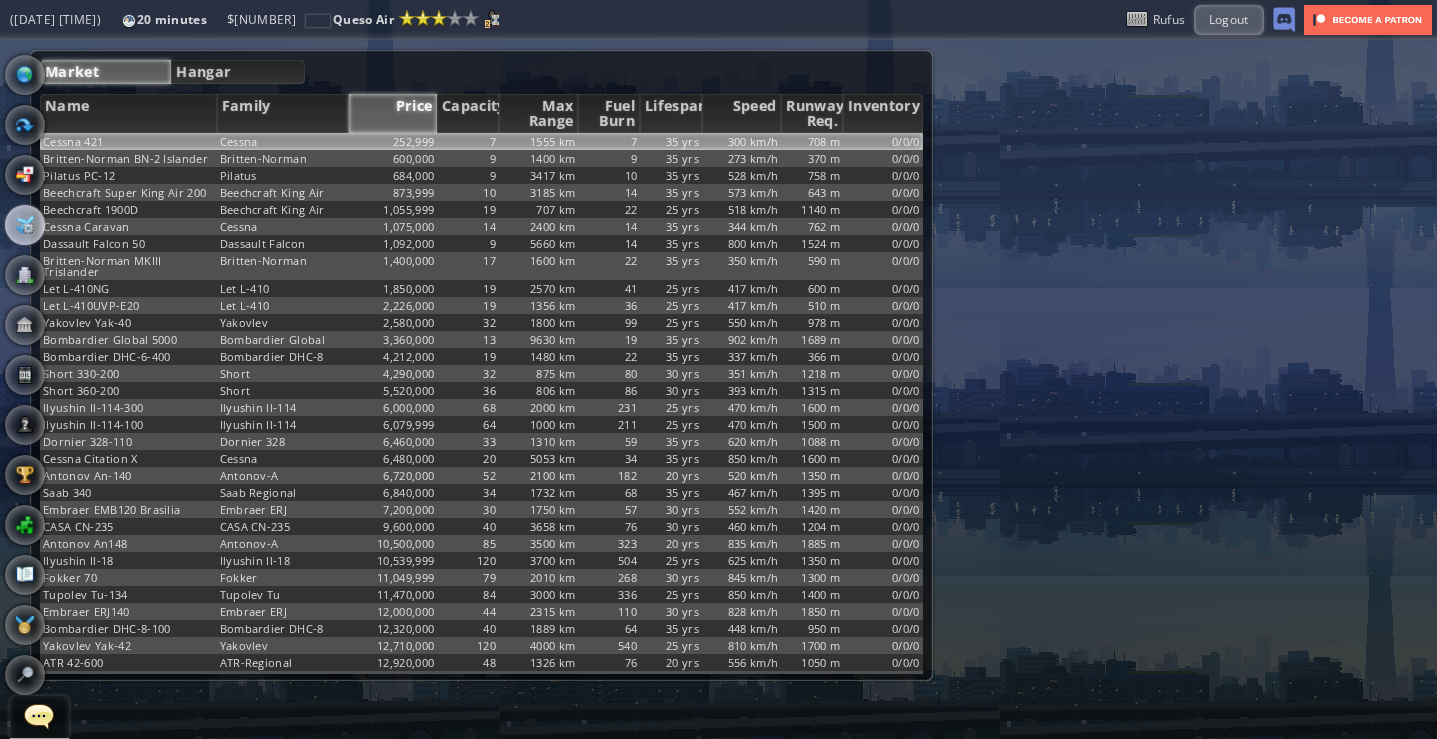 scroll, scrollTop: 0, scrollLeft: 0, axis: both 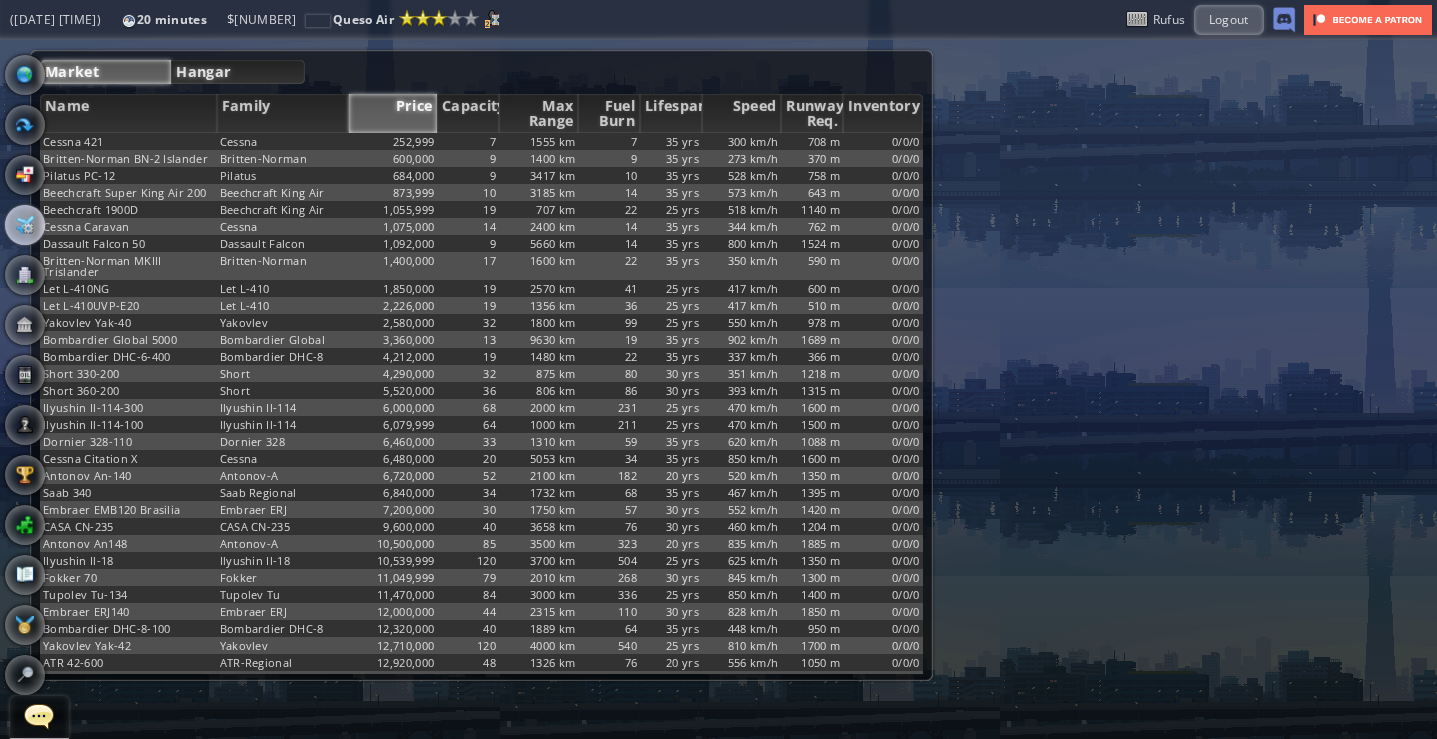 click on "Hangar" at bounding box center [237, 72] 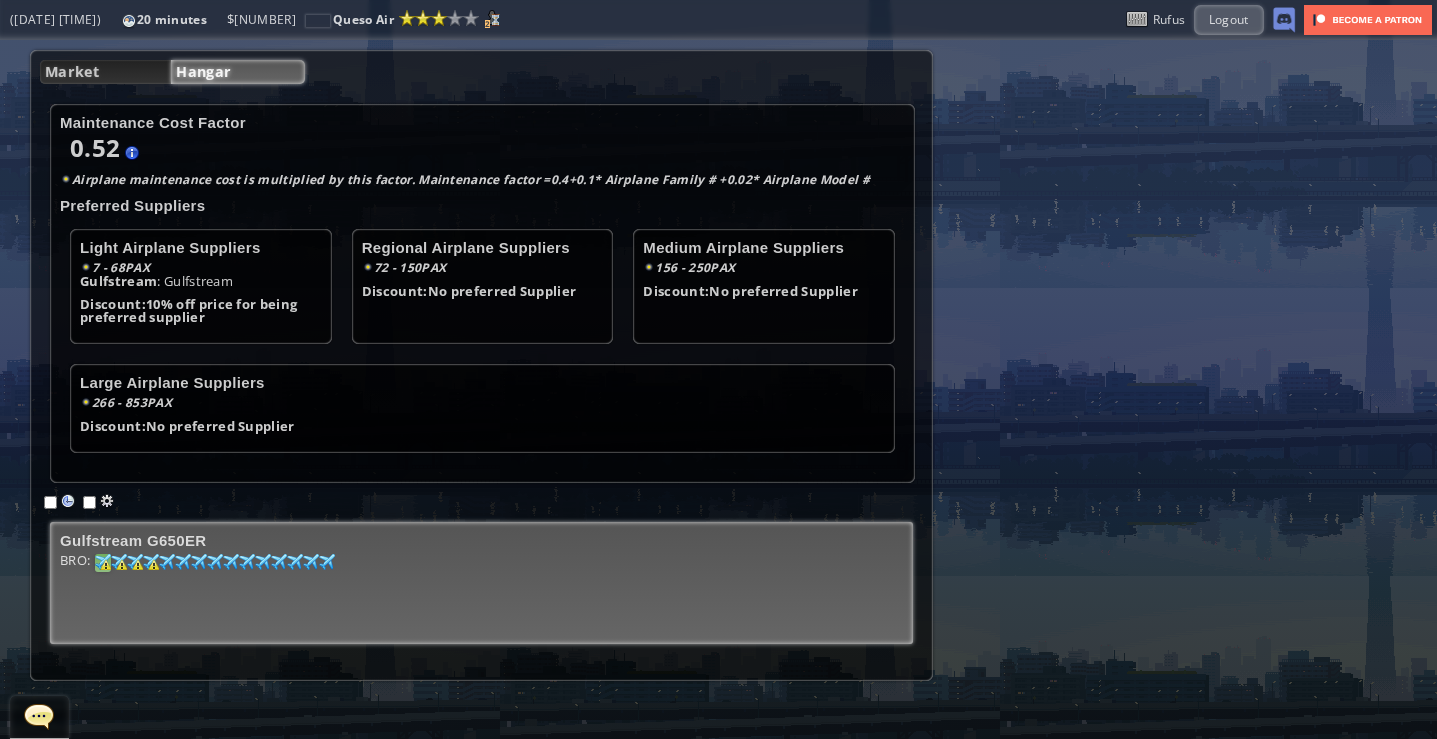click at bounding box center (103, 562) 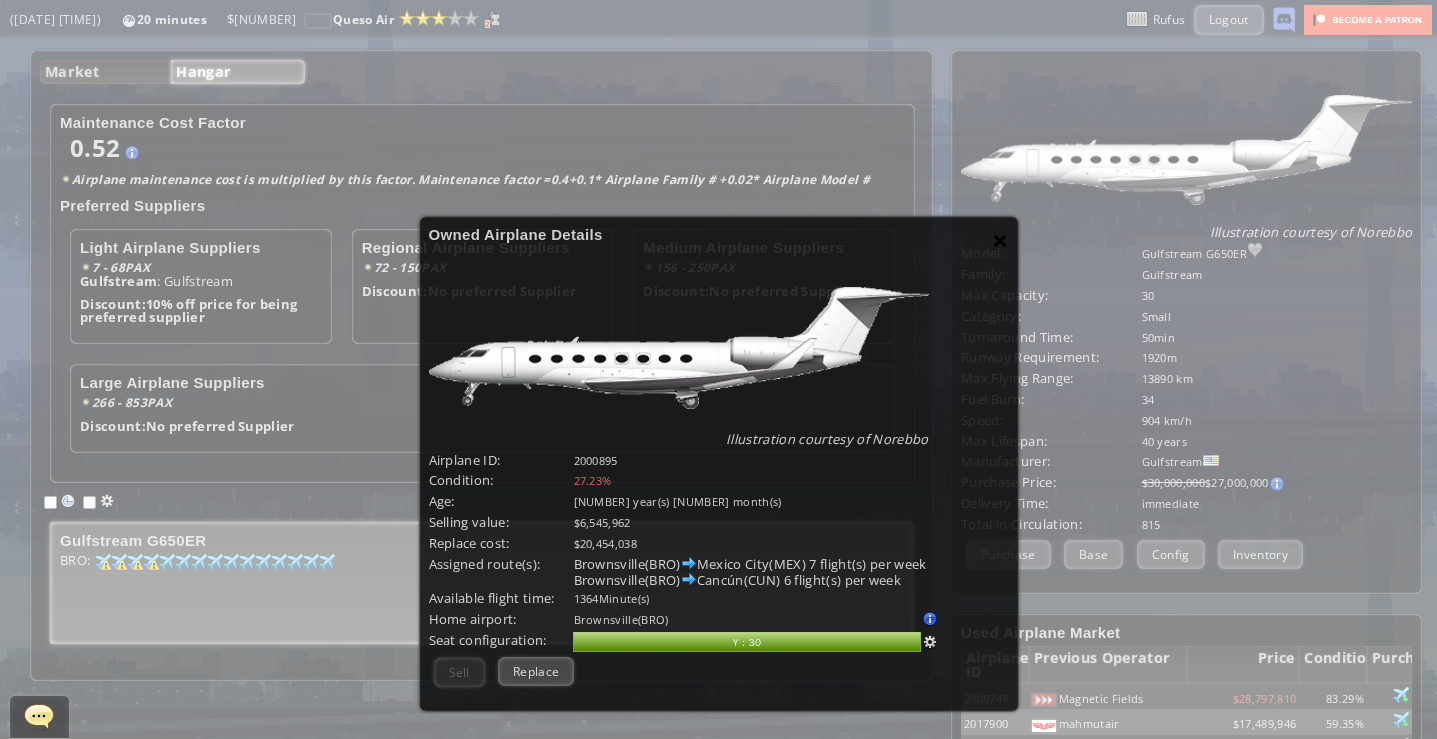 click on "×" at bounding box center [1000, 240] 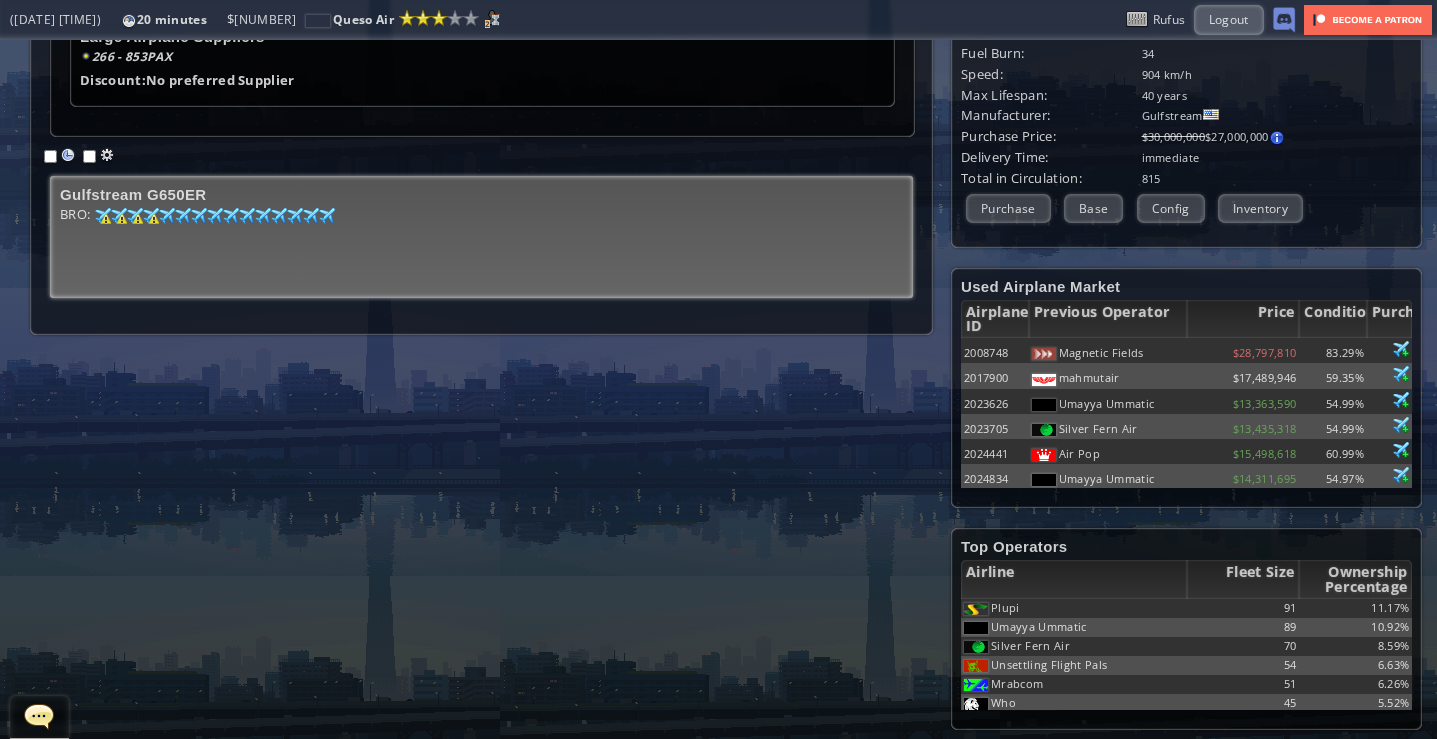 scroll, scrollTop: 0, scrollLeft: 0, axis: both 